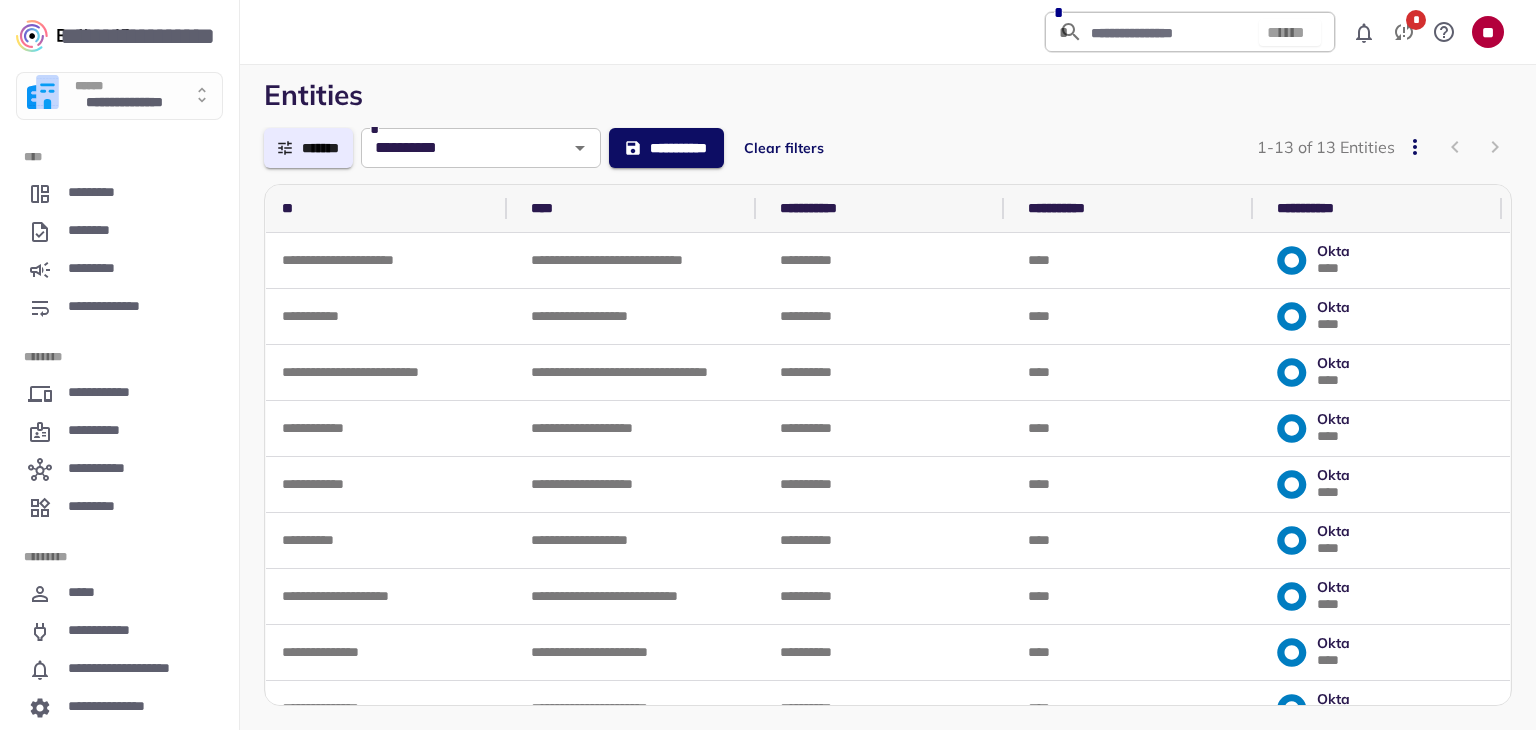 scroll, scrollTop: 0, scrollLeft: 0, axis: both 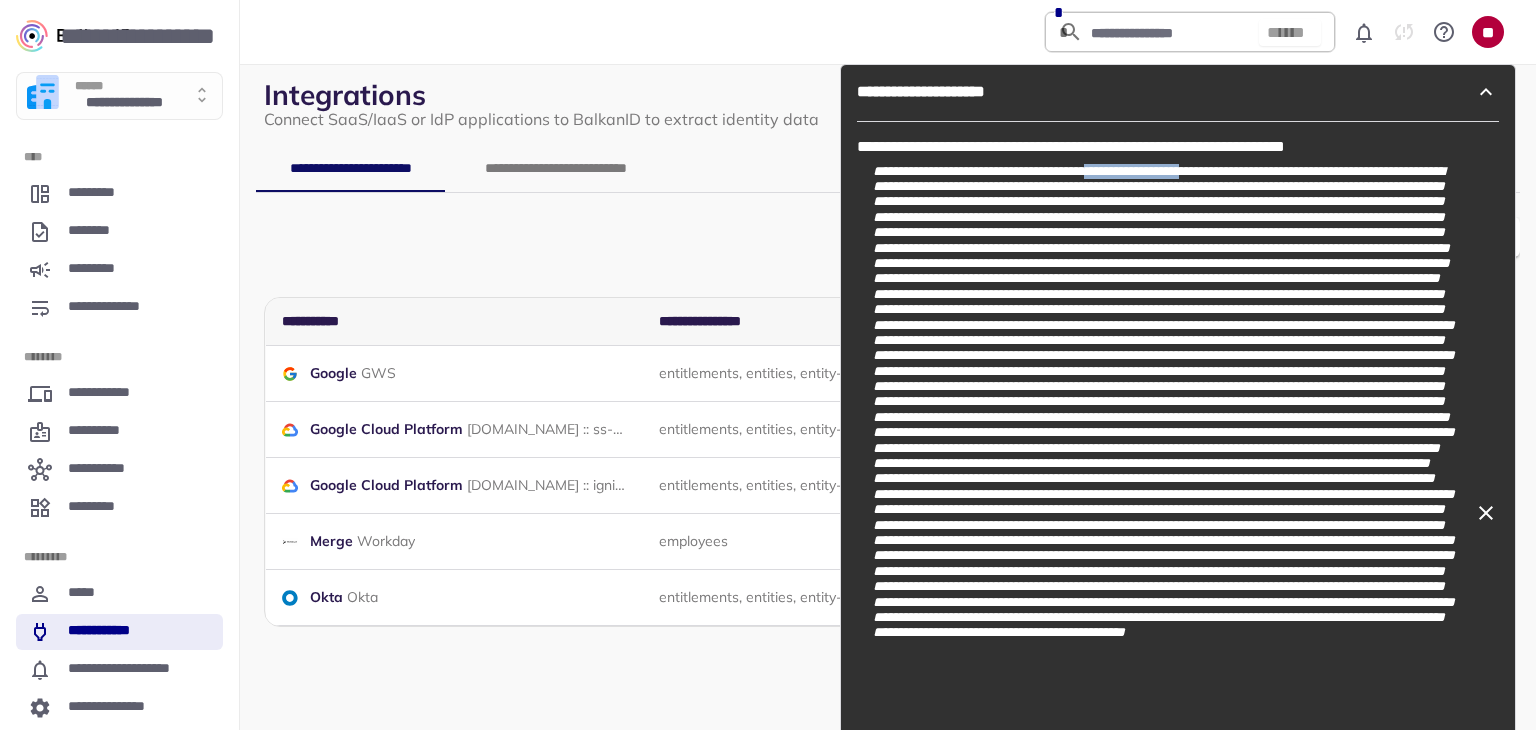 click 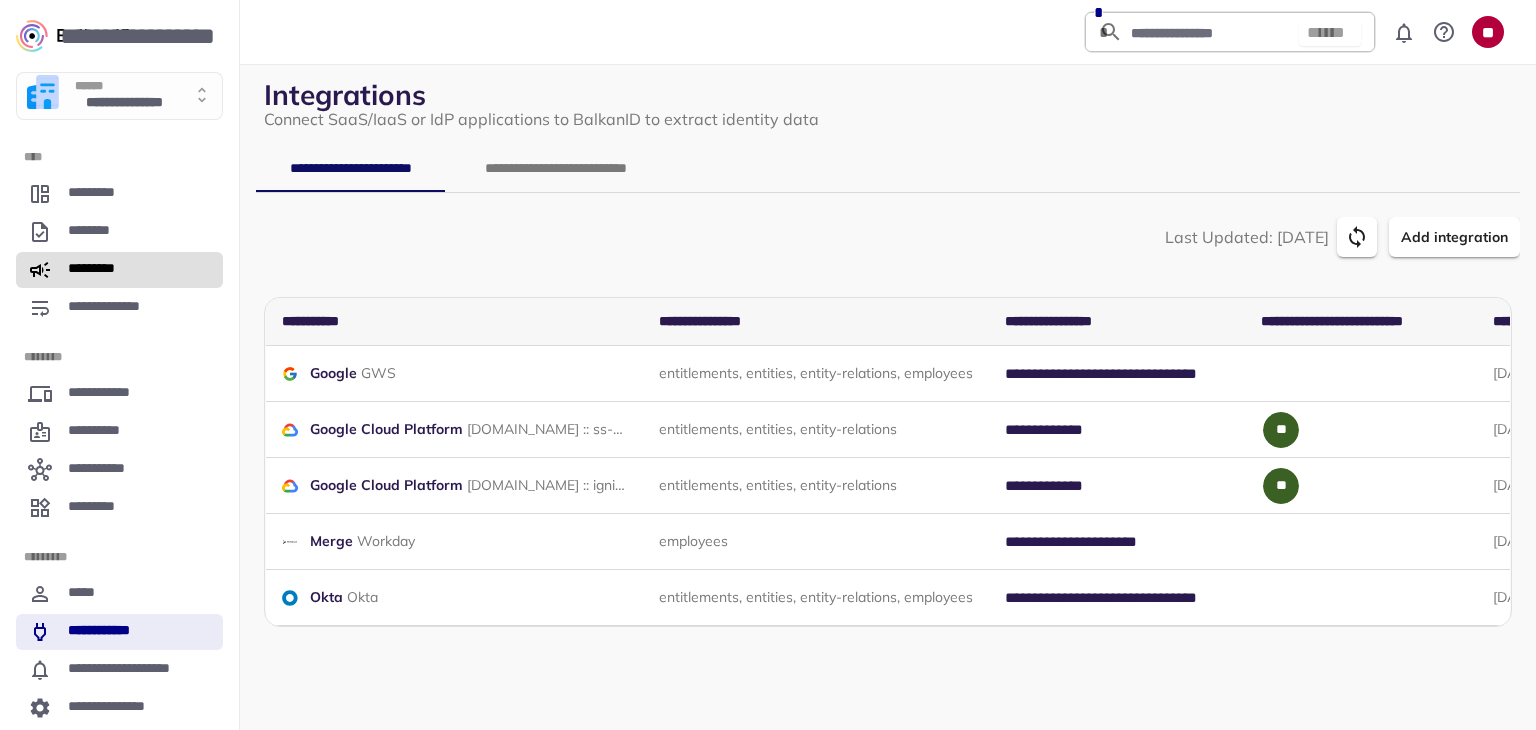 click on "*********" at bounding box center [104, 270] 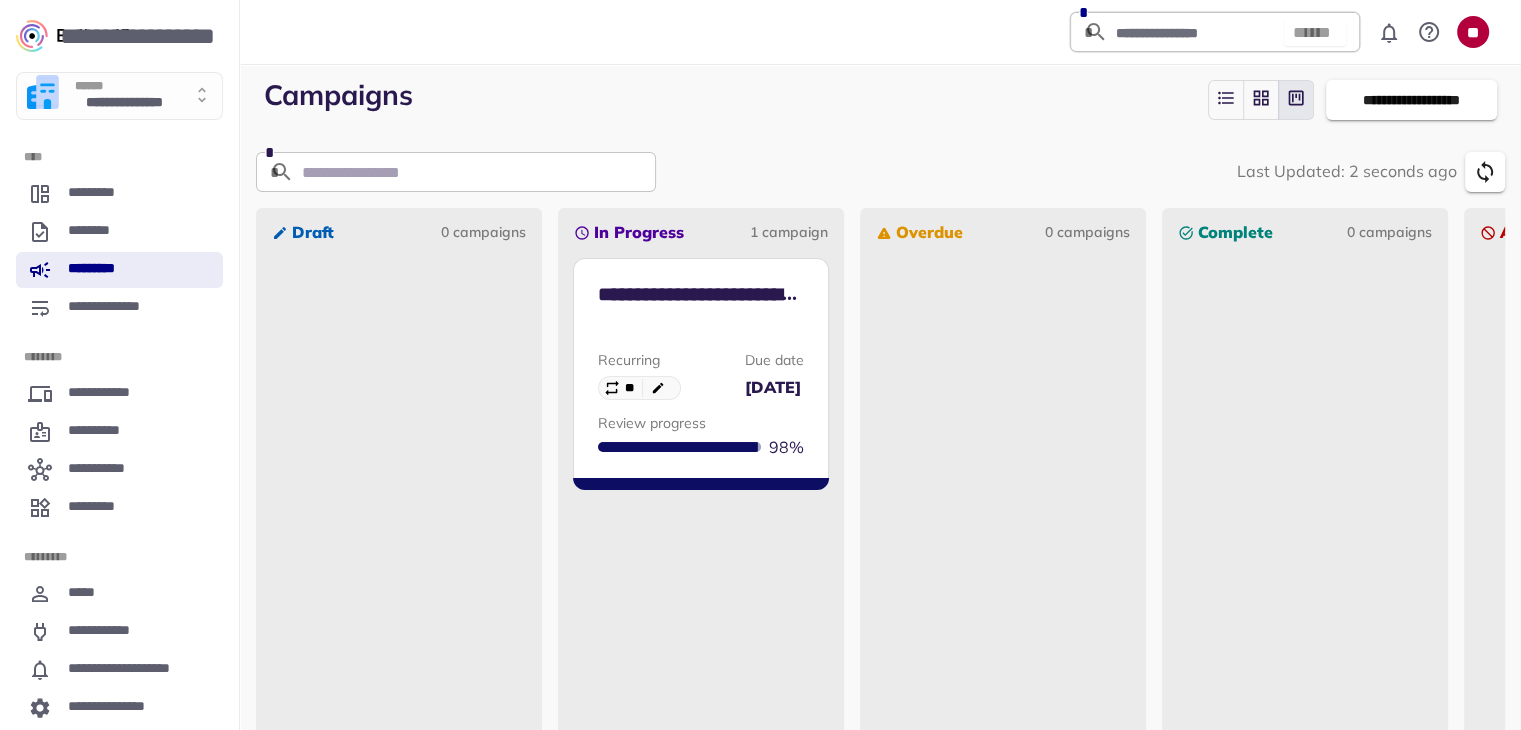 click on "**********" at bounding box center (701, 341) 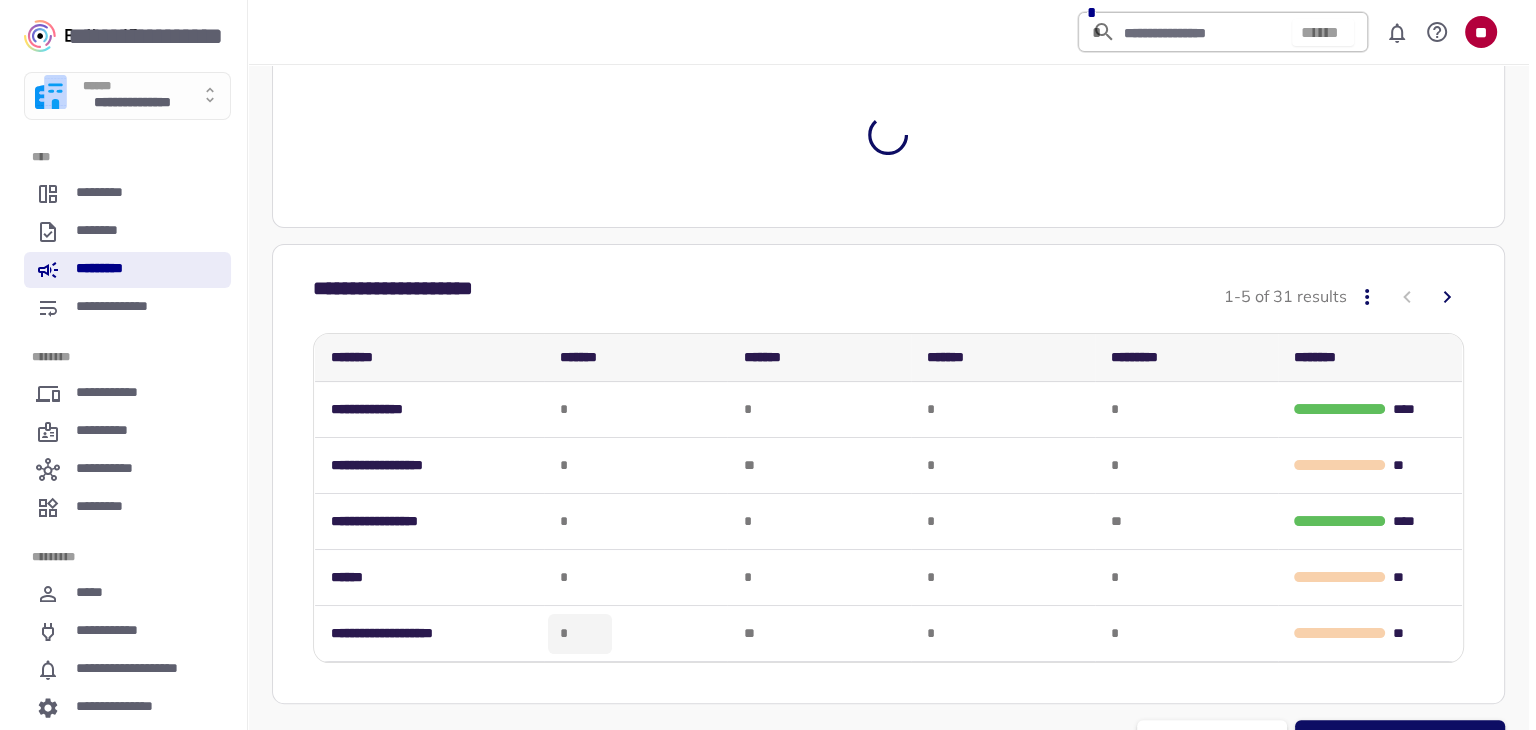 scroll, scrollTop: 293, scrollLeft: 0, axis: vertical 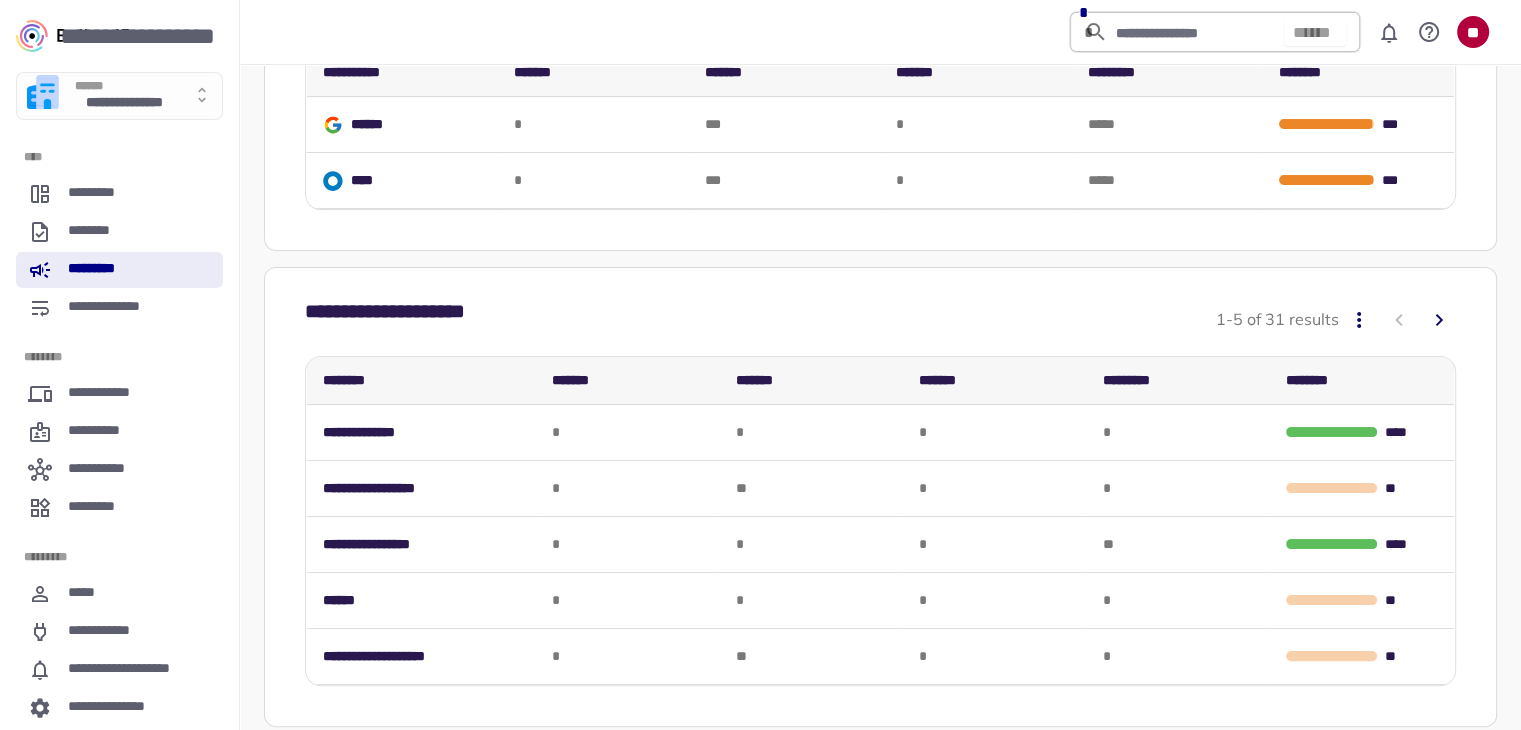 click 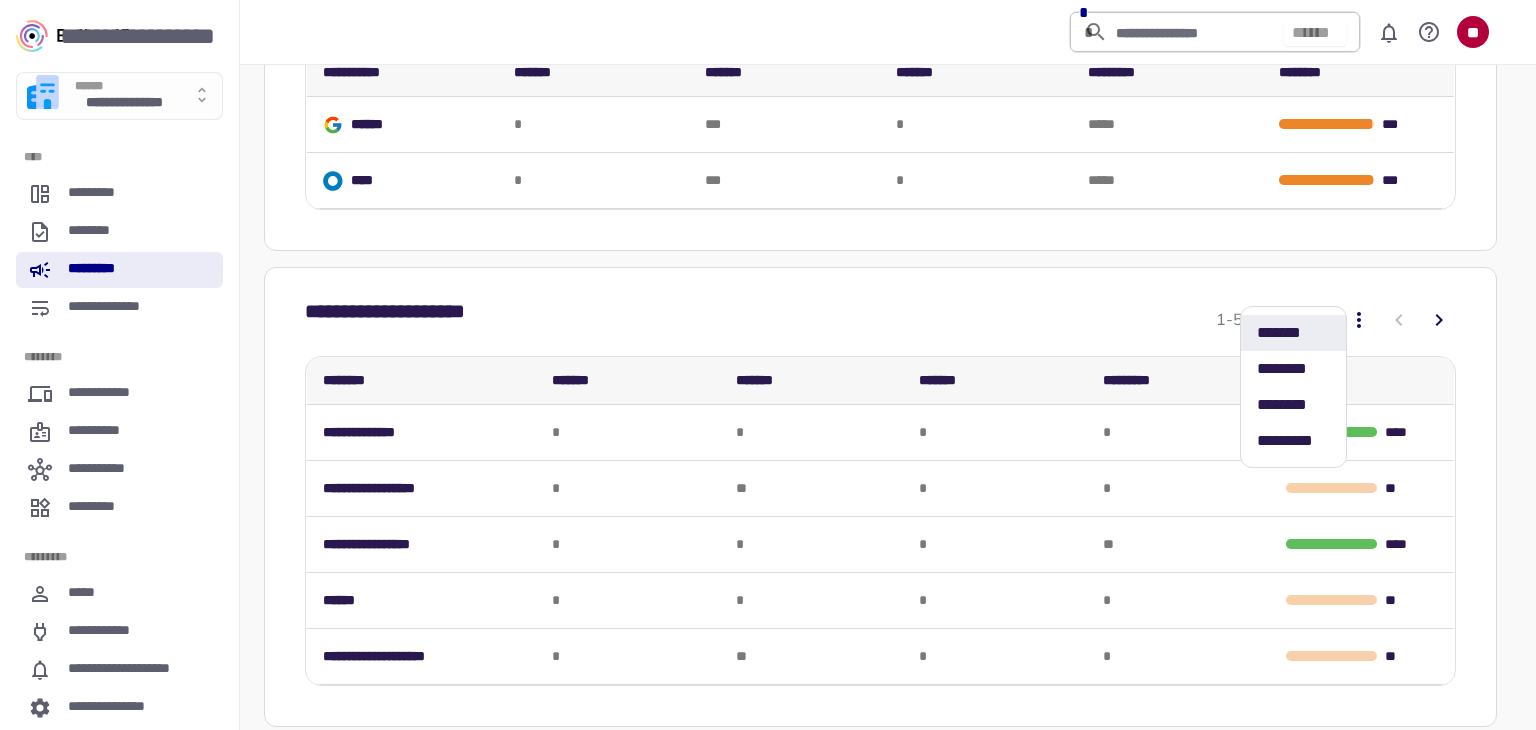 click on "*** *****" at bounding box center (1293, 441) 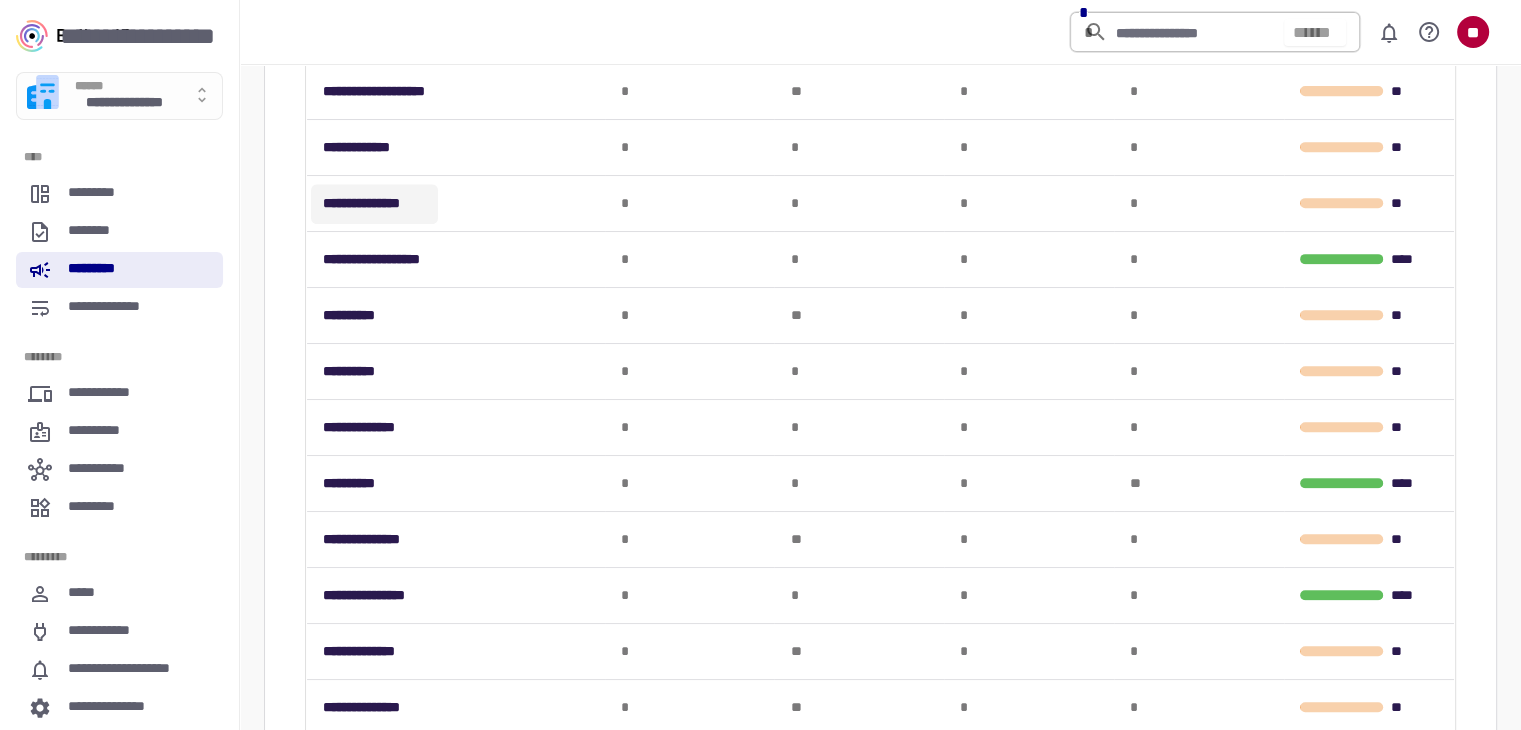 scroll, scrollTop: 893, scrollLeft: 0, axis: vertical 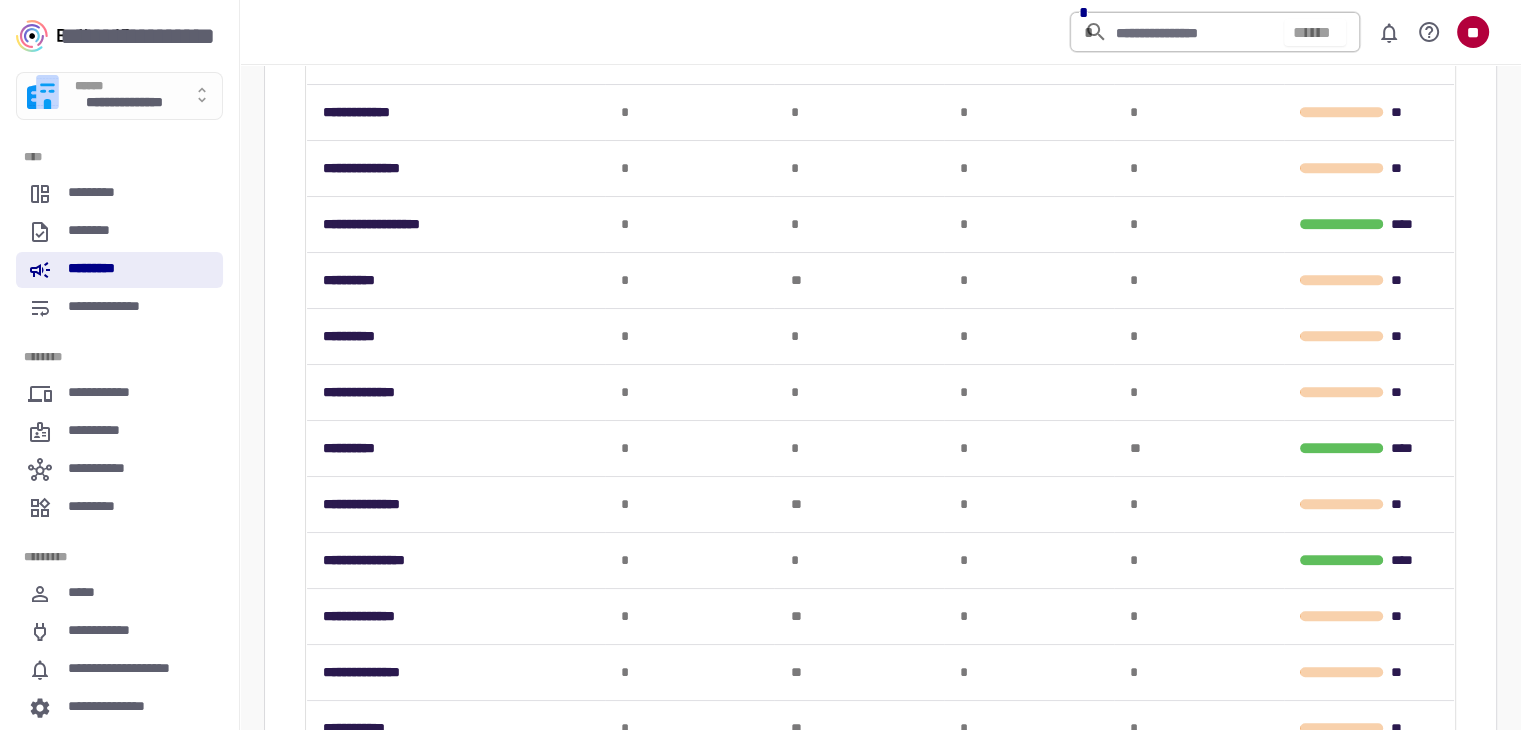 click on "**********" at bounding box center (450, 449) 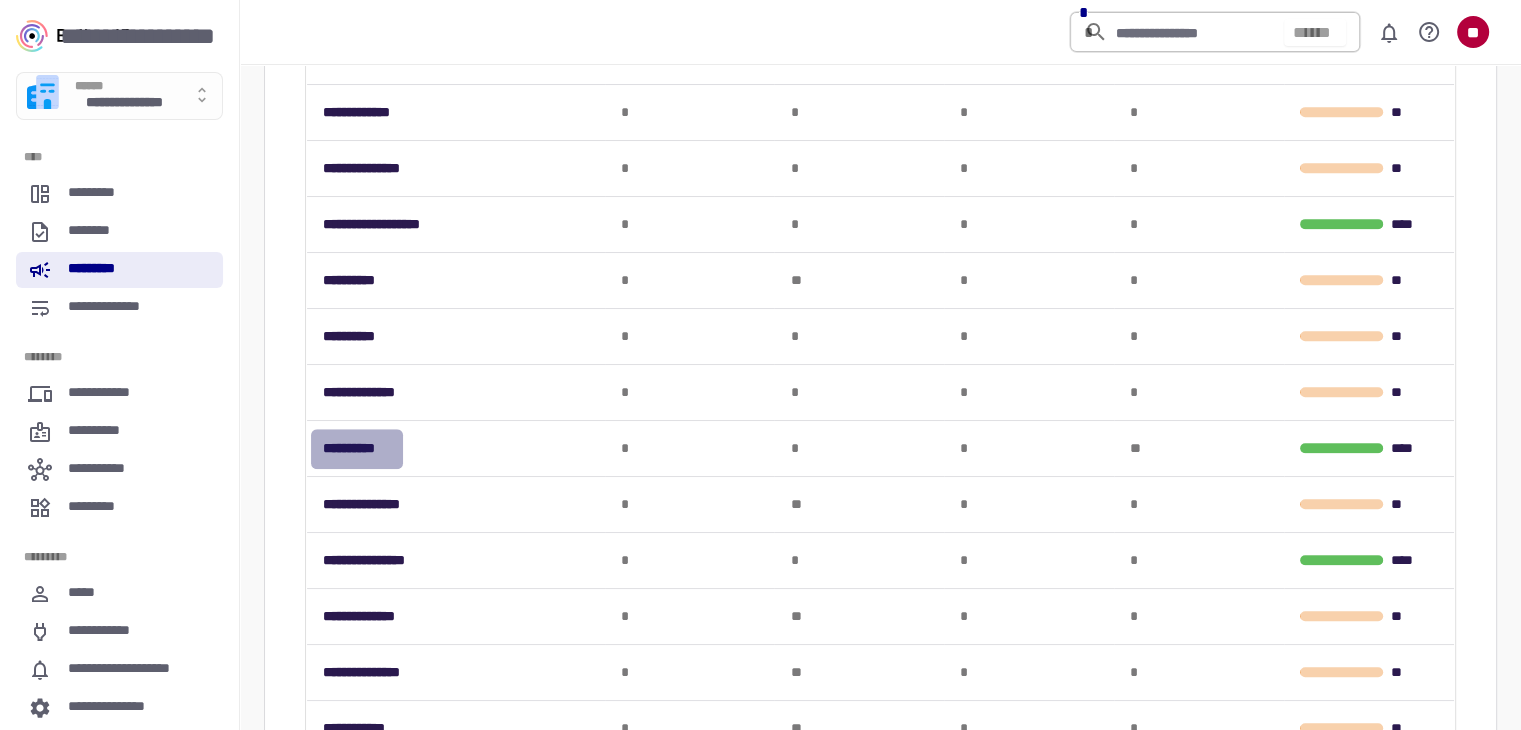 click on "**********" at bounding box center [357, 448] 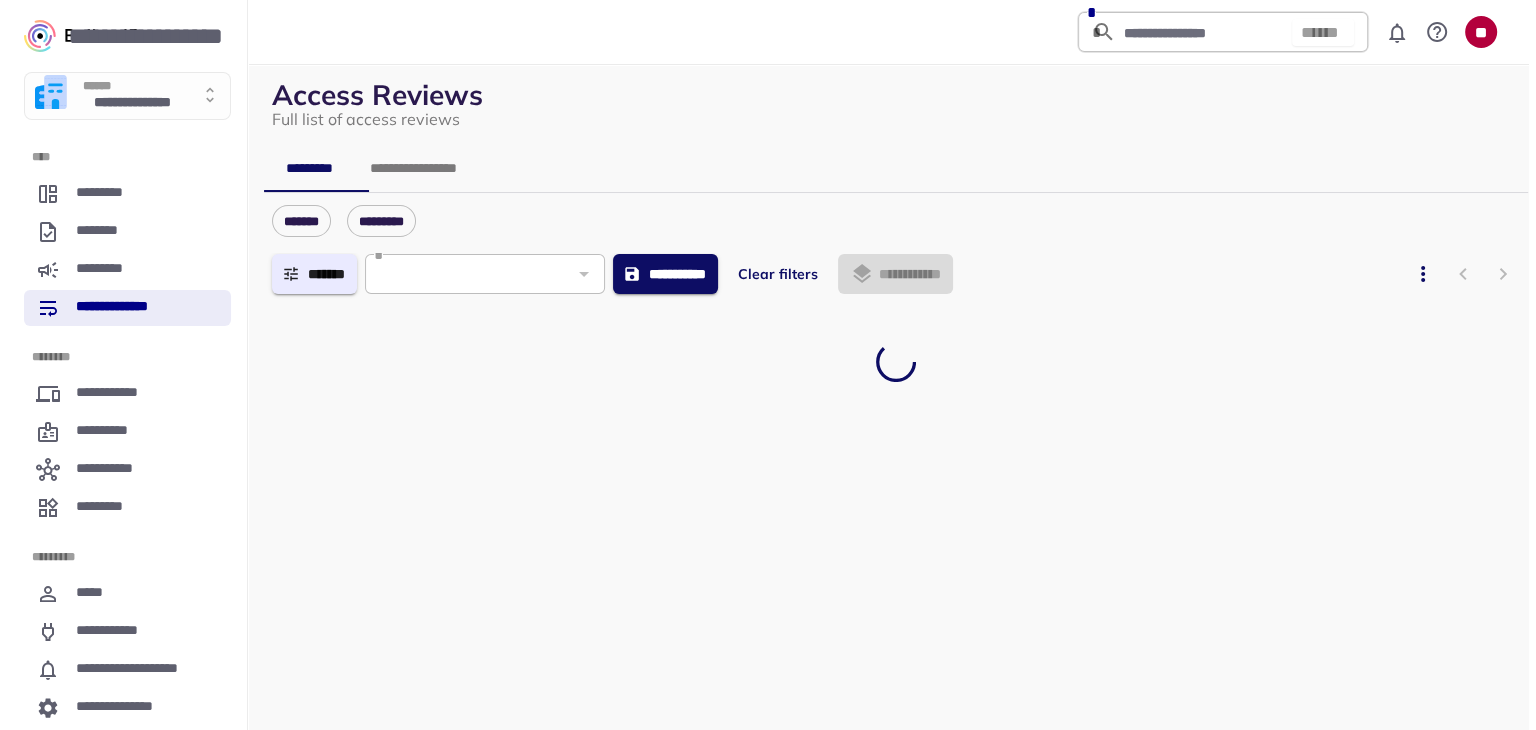 scroll, scrollTop: 0, scrollLeft: 0, axis: both 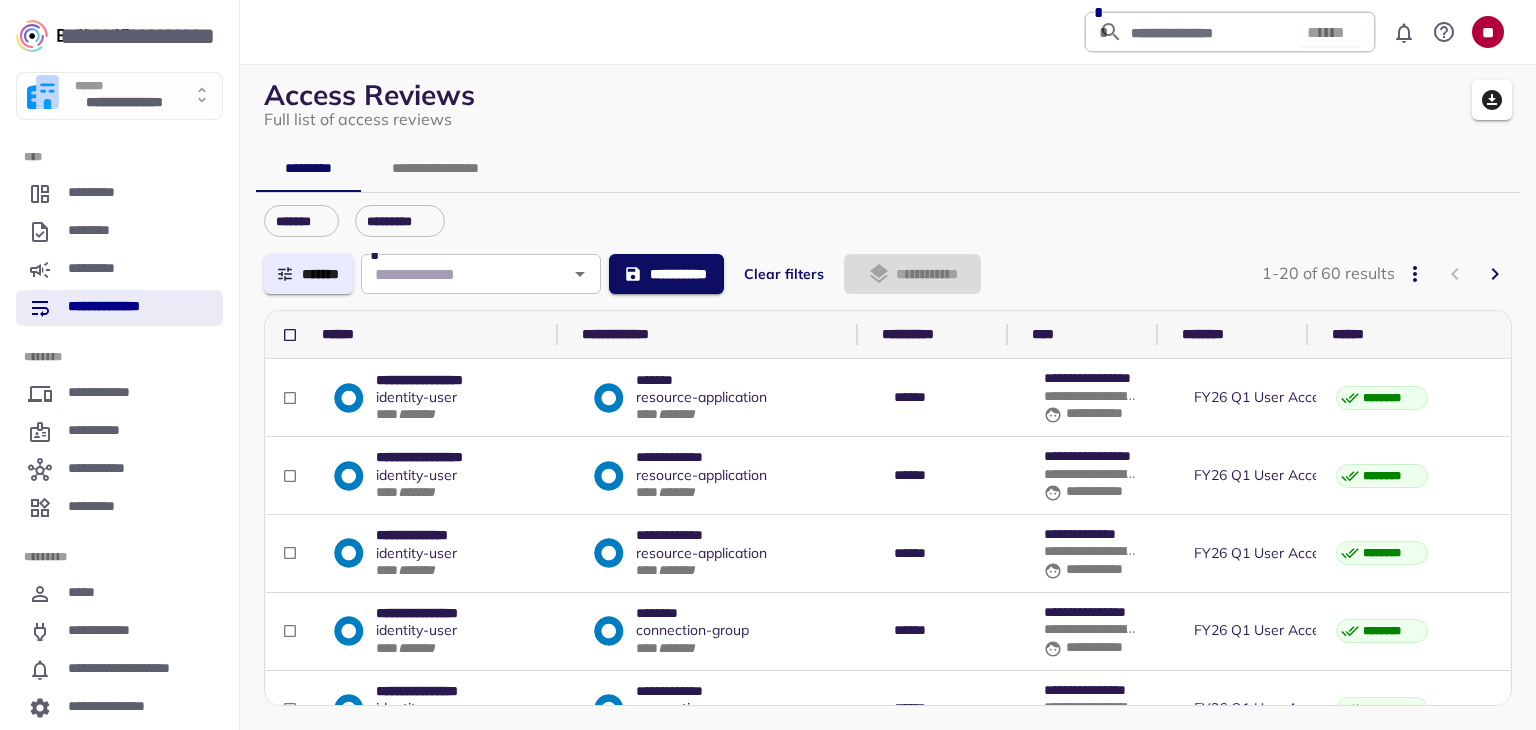 click on "**********" at bounding box center (436, 168) 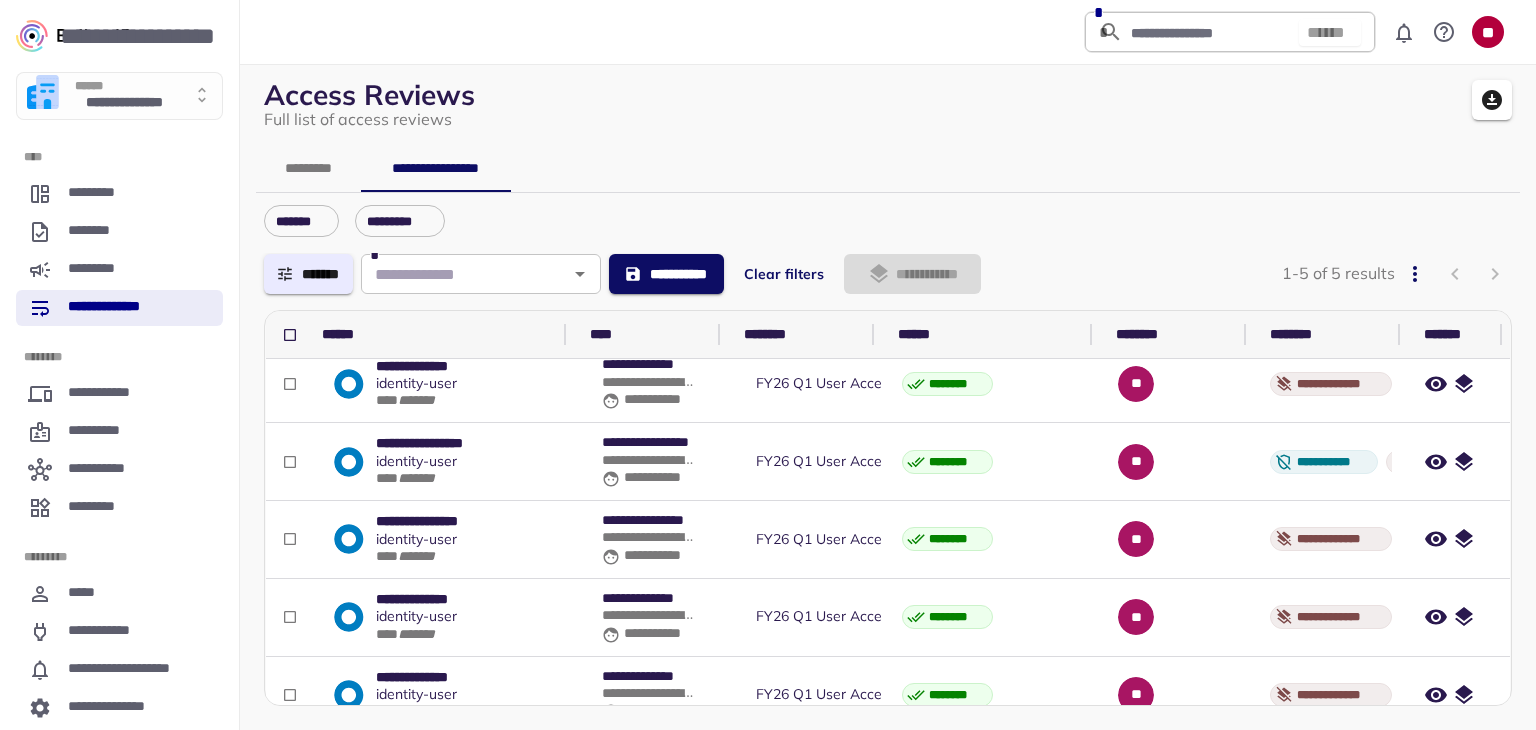 scroll, scrollTop: 0, scrollLeft: 0, axis: both 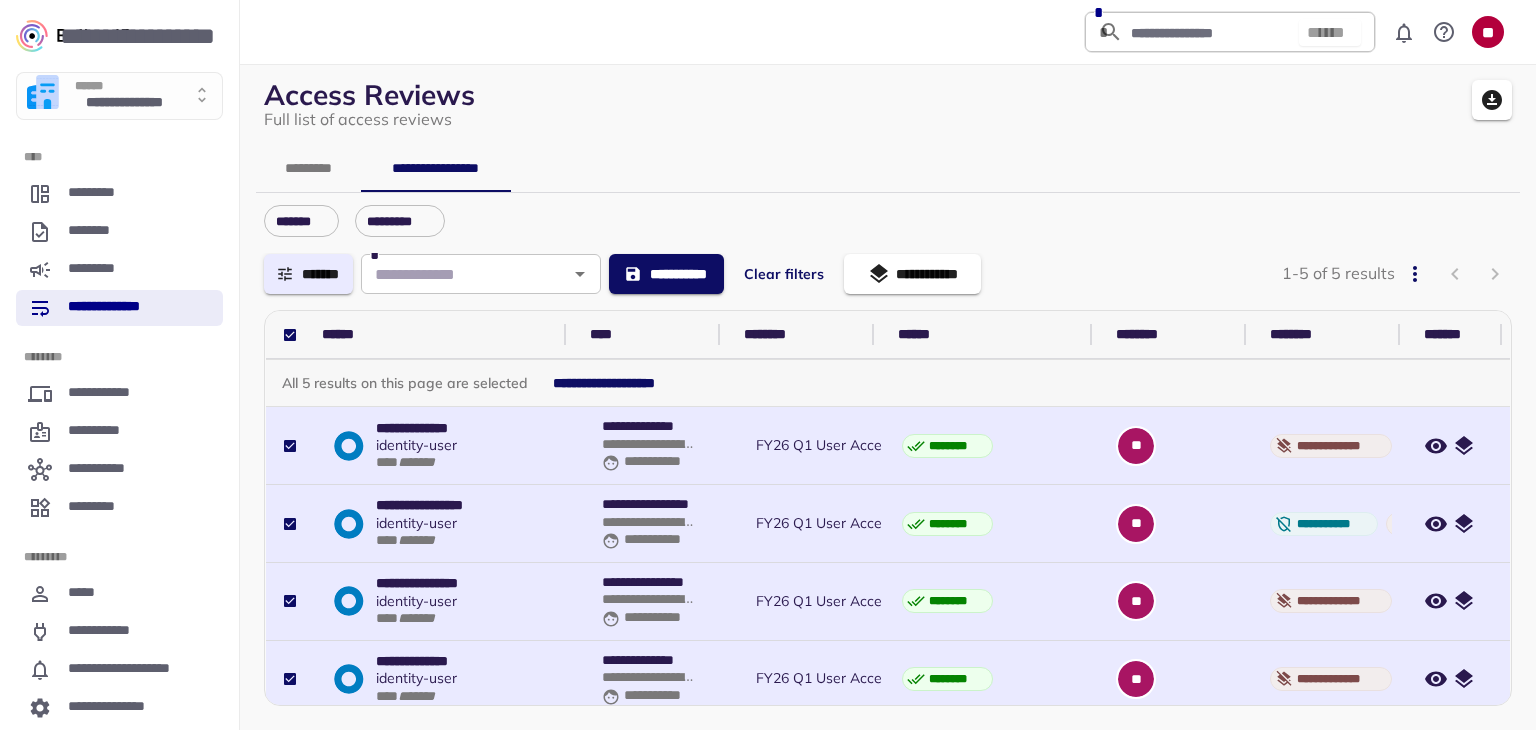 click on "**********" at bounding box center [912, 274] 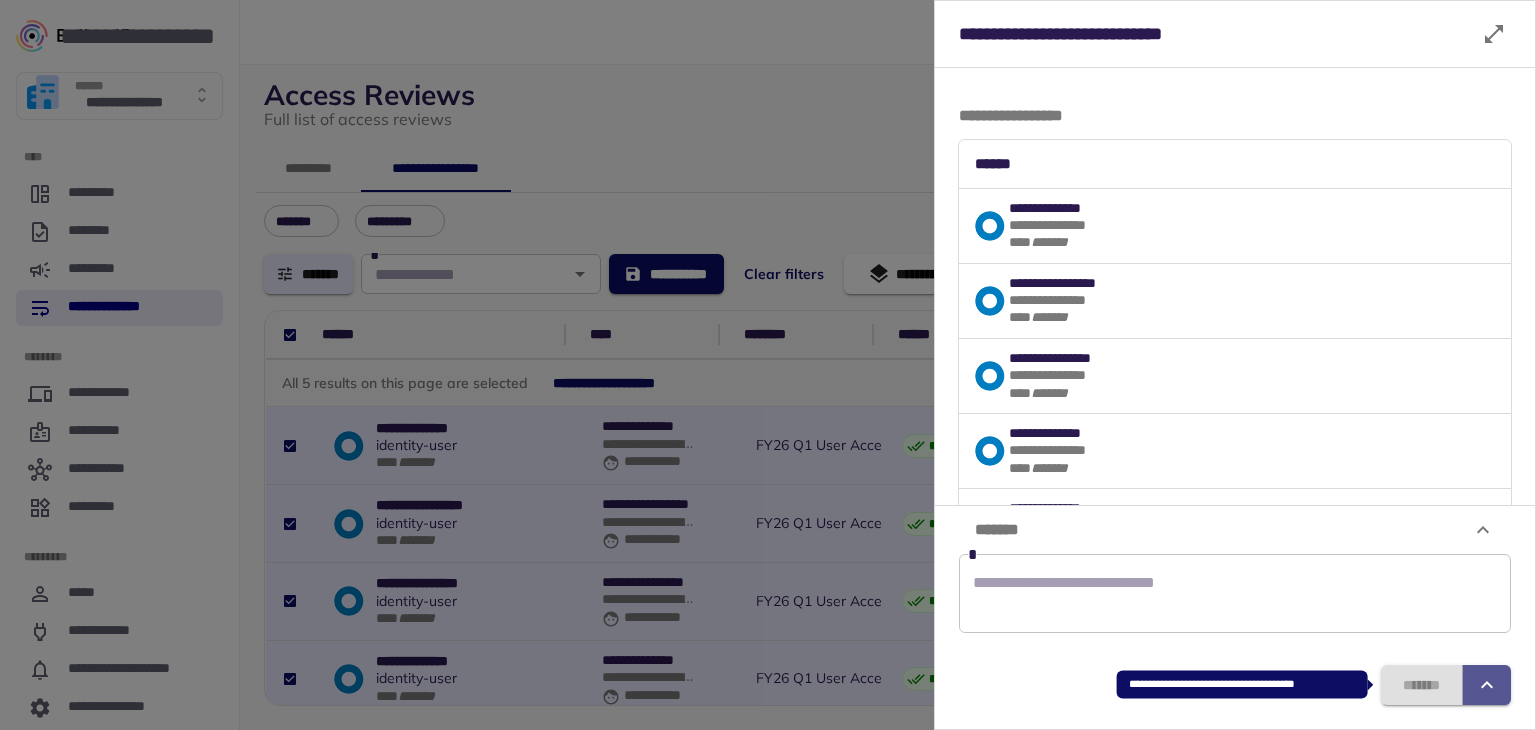 click at bounding box center [1487, 685] 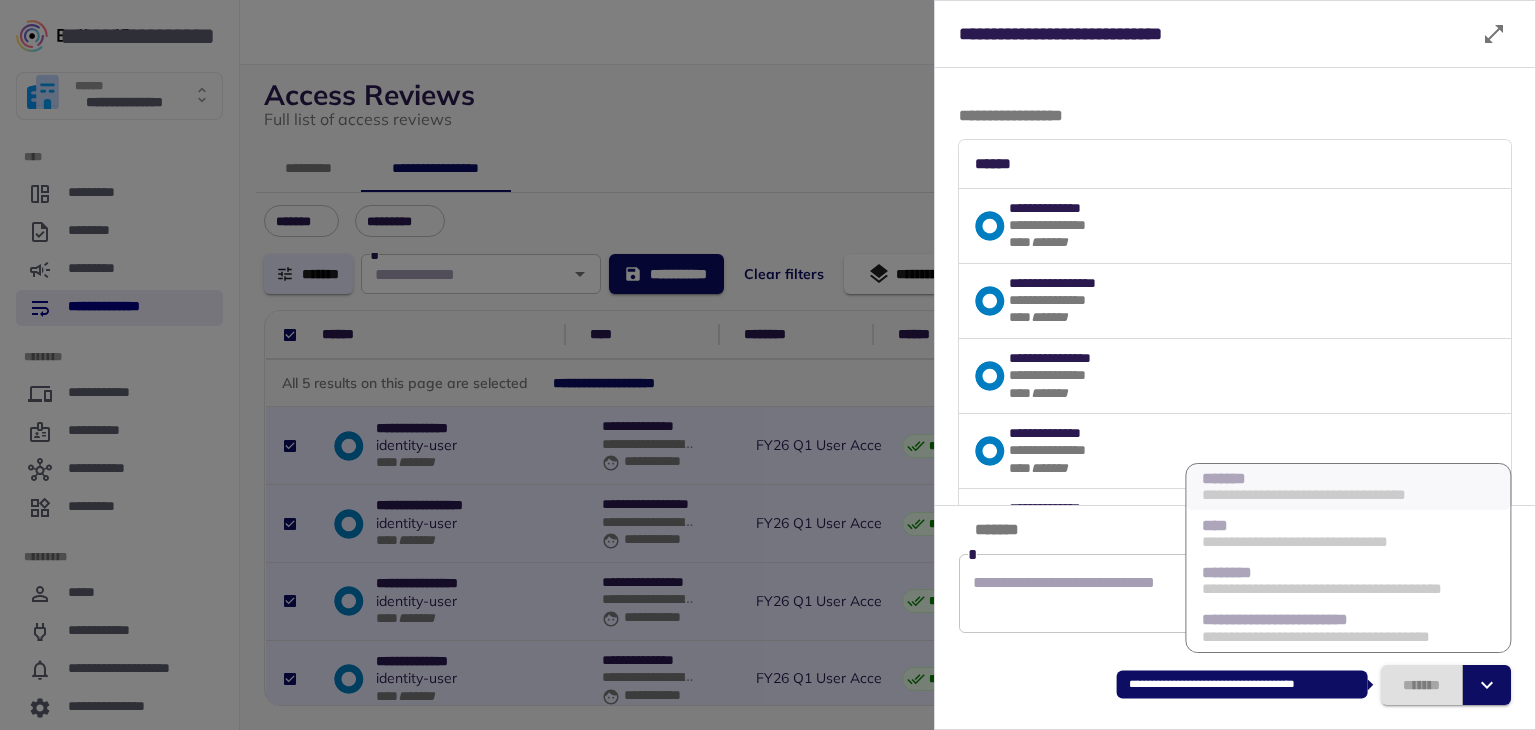 click 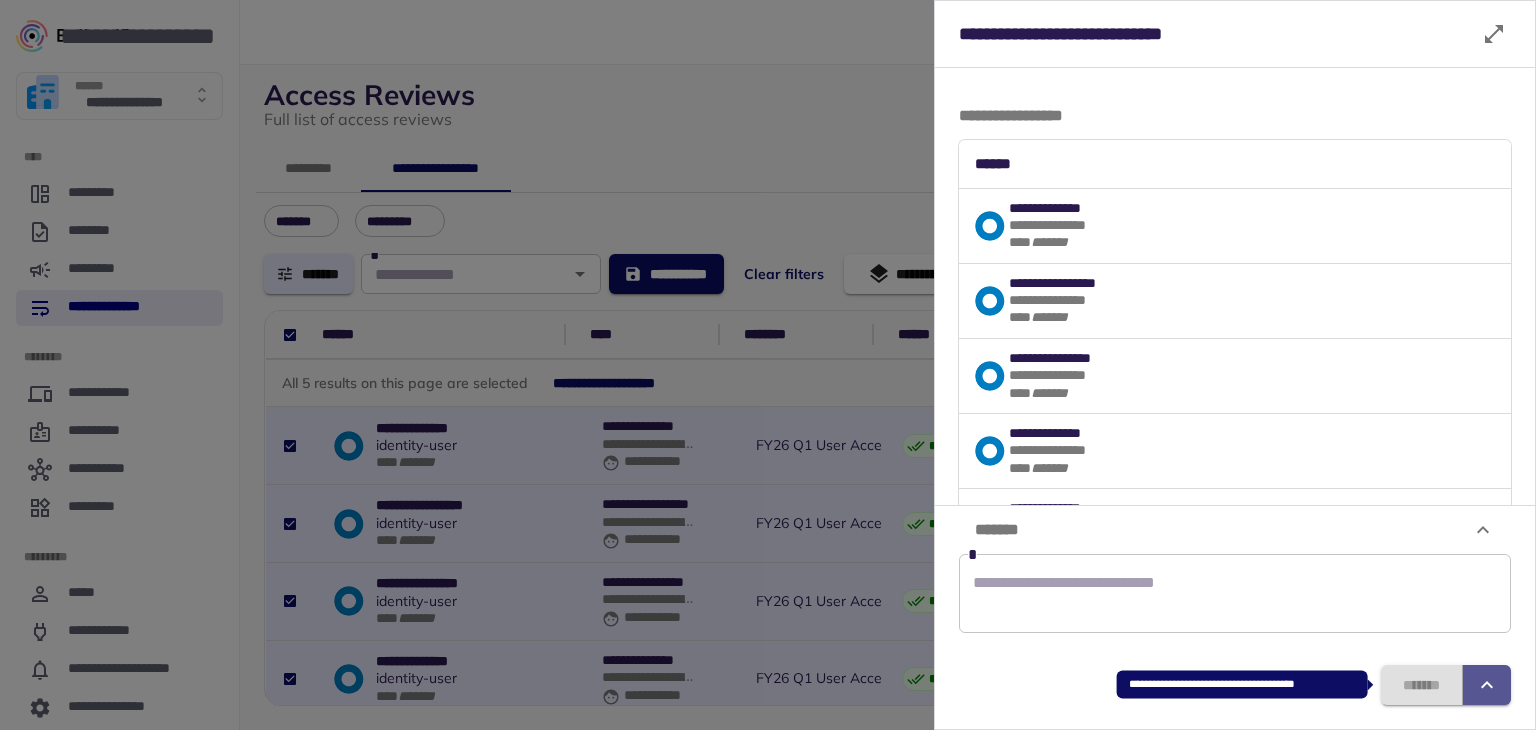 click 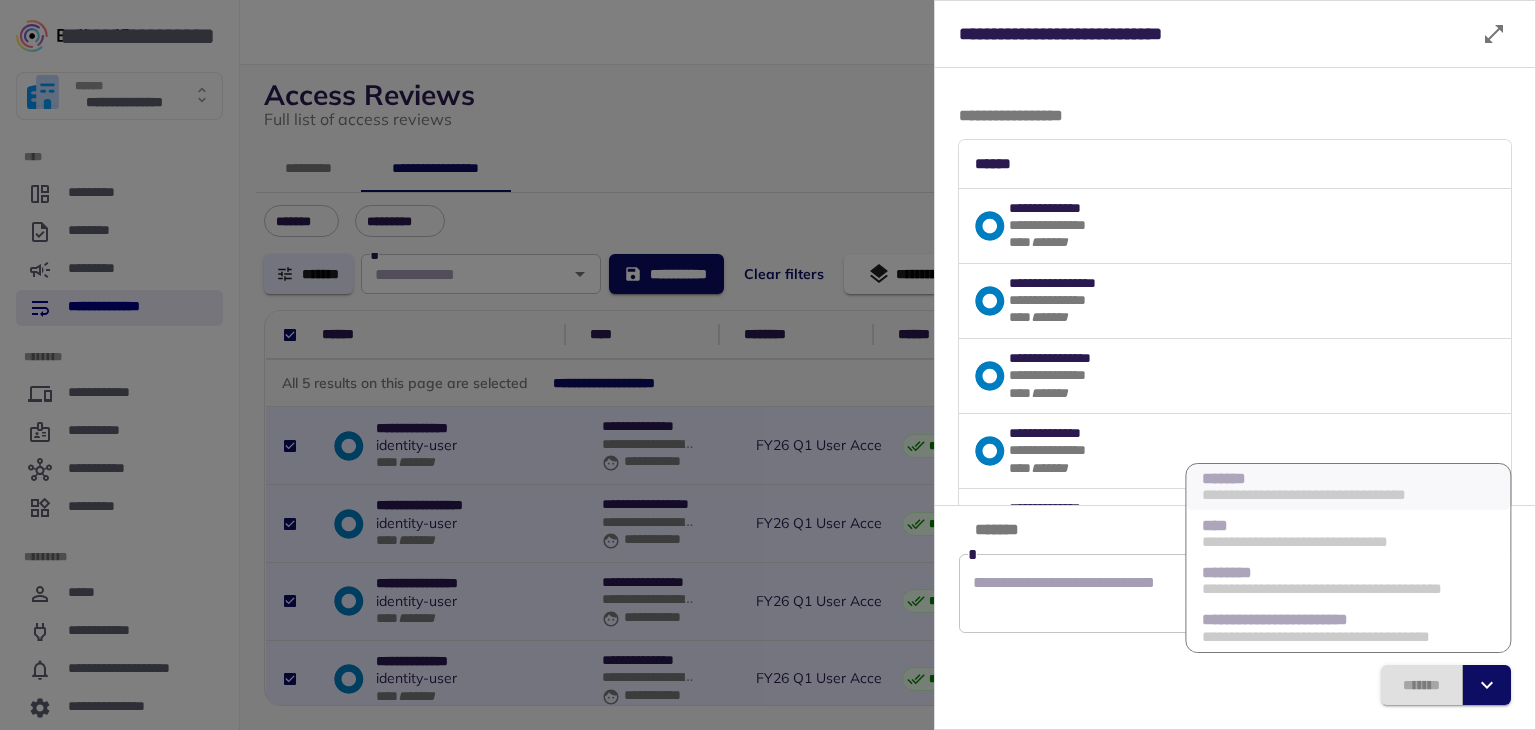 click on "*******" at bounding box center (1235, 685) 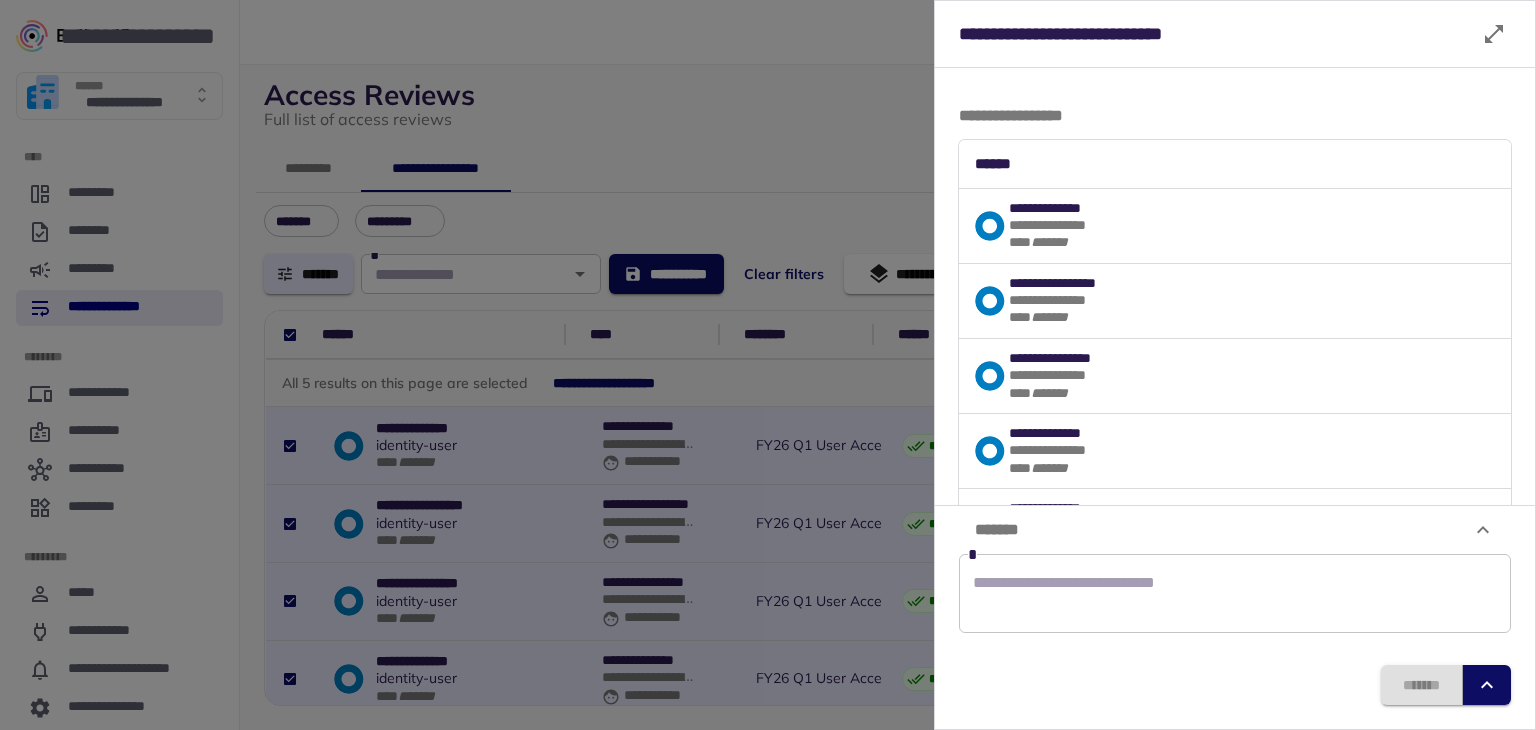 click at bounding box center [768, 365] 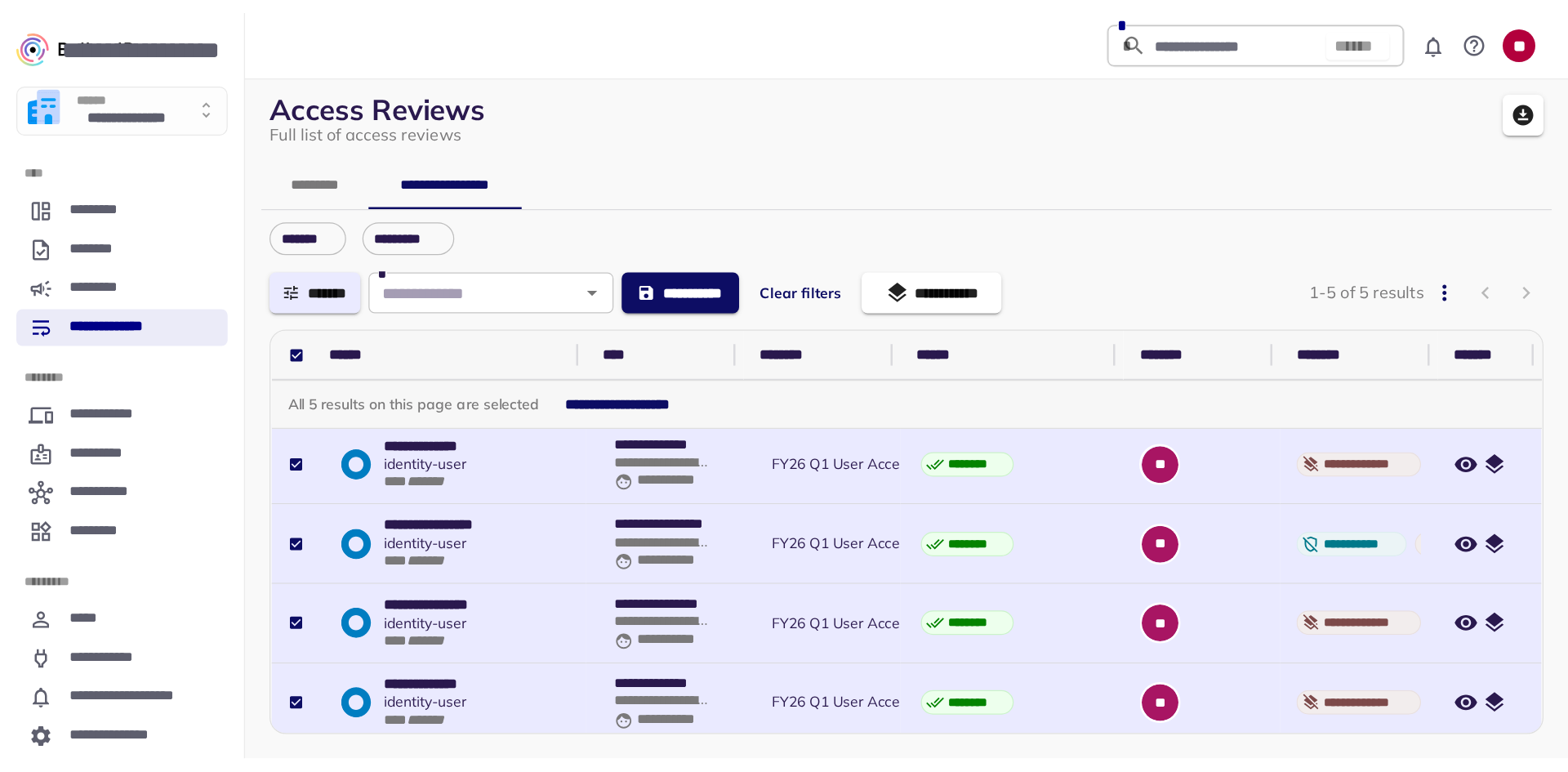 scroll, scrollTop: 0, scrollLeft: 0, axis: both 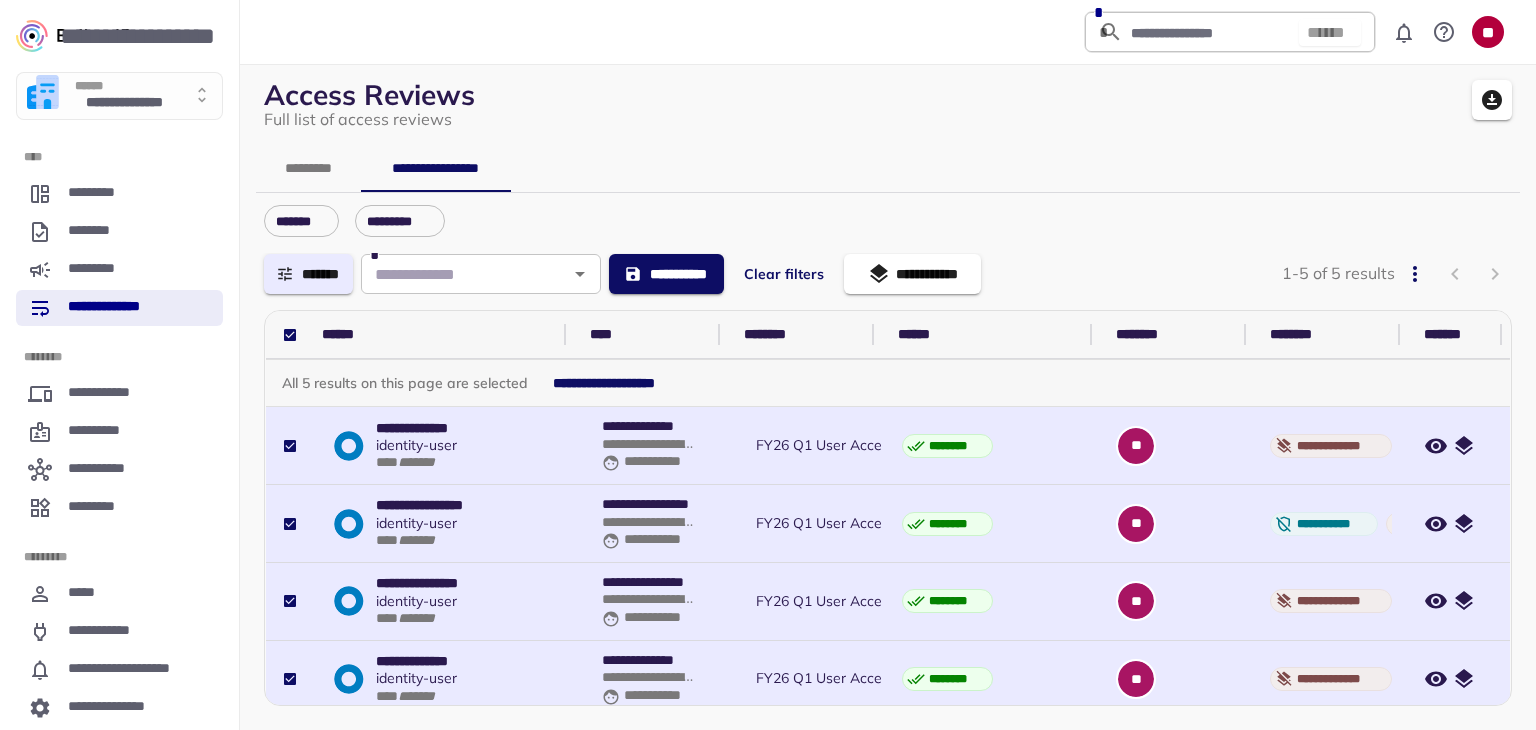 click on "**********" at bounding box center (888, 168) 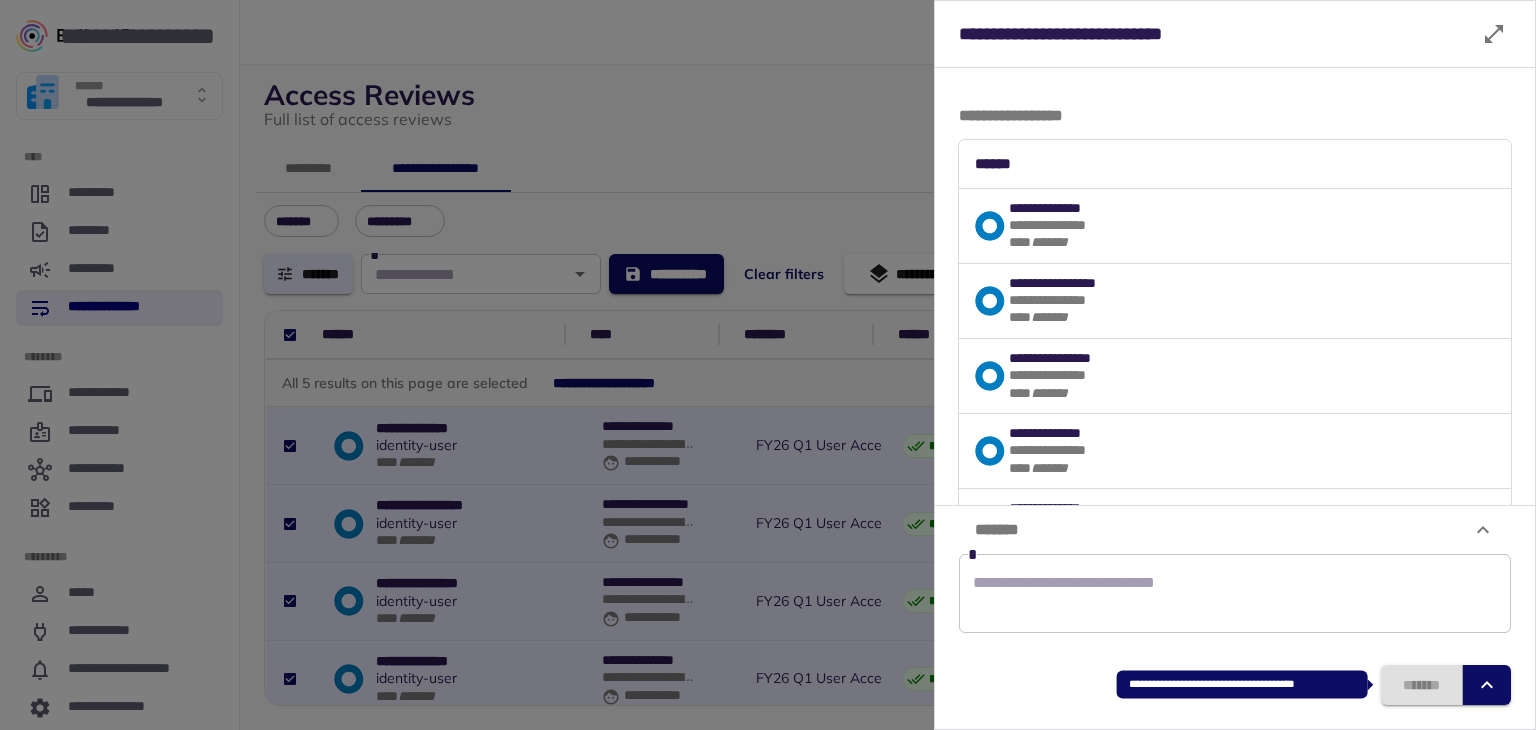 click on "*******" at bounding box center (1446, 685) 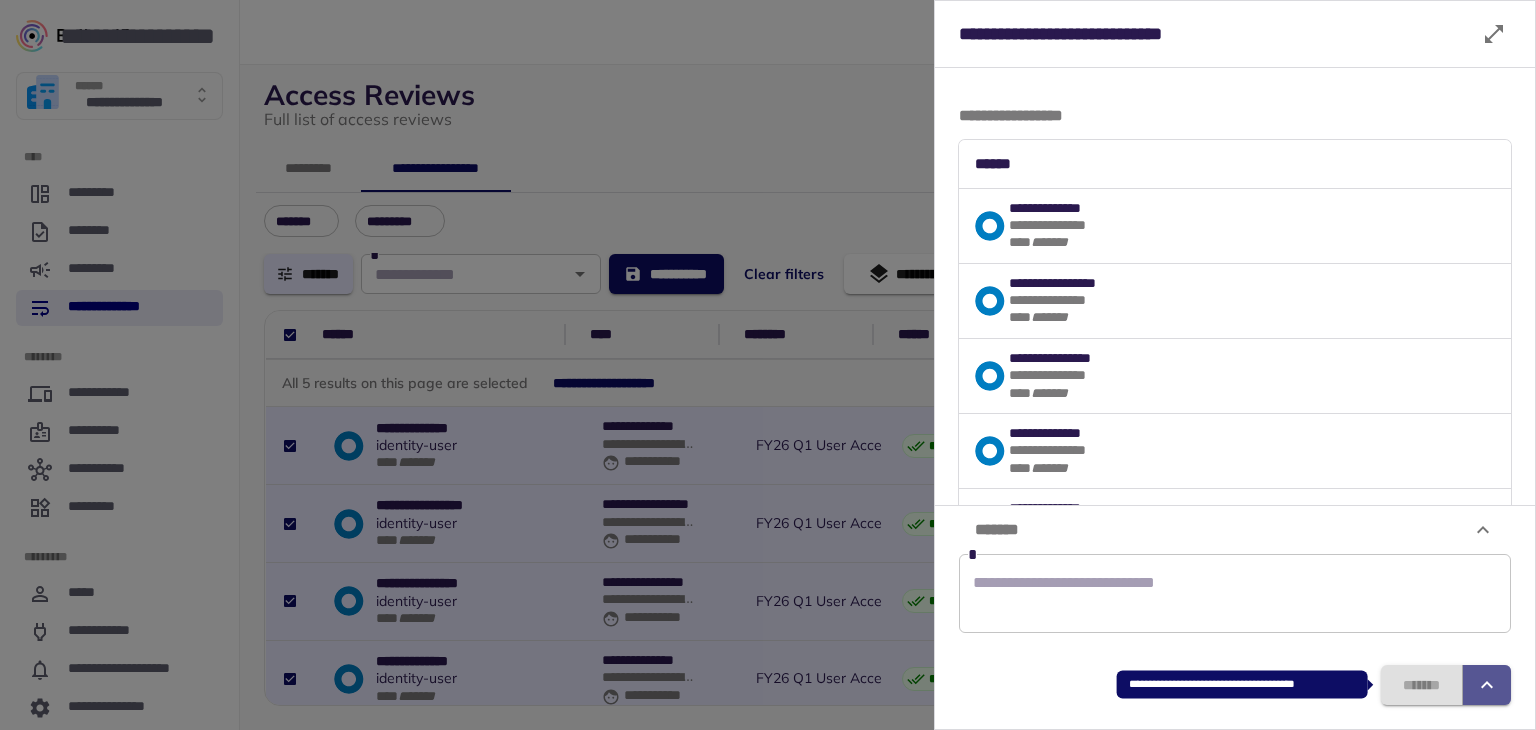 click at bounding box center (1487, 685) 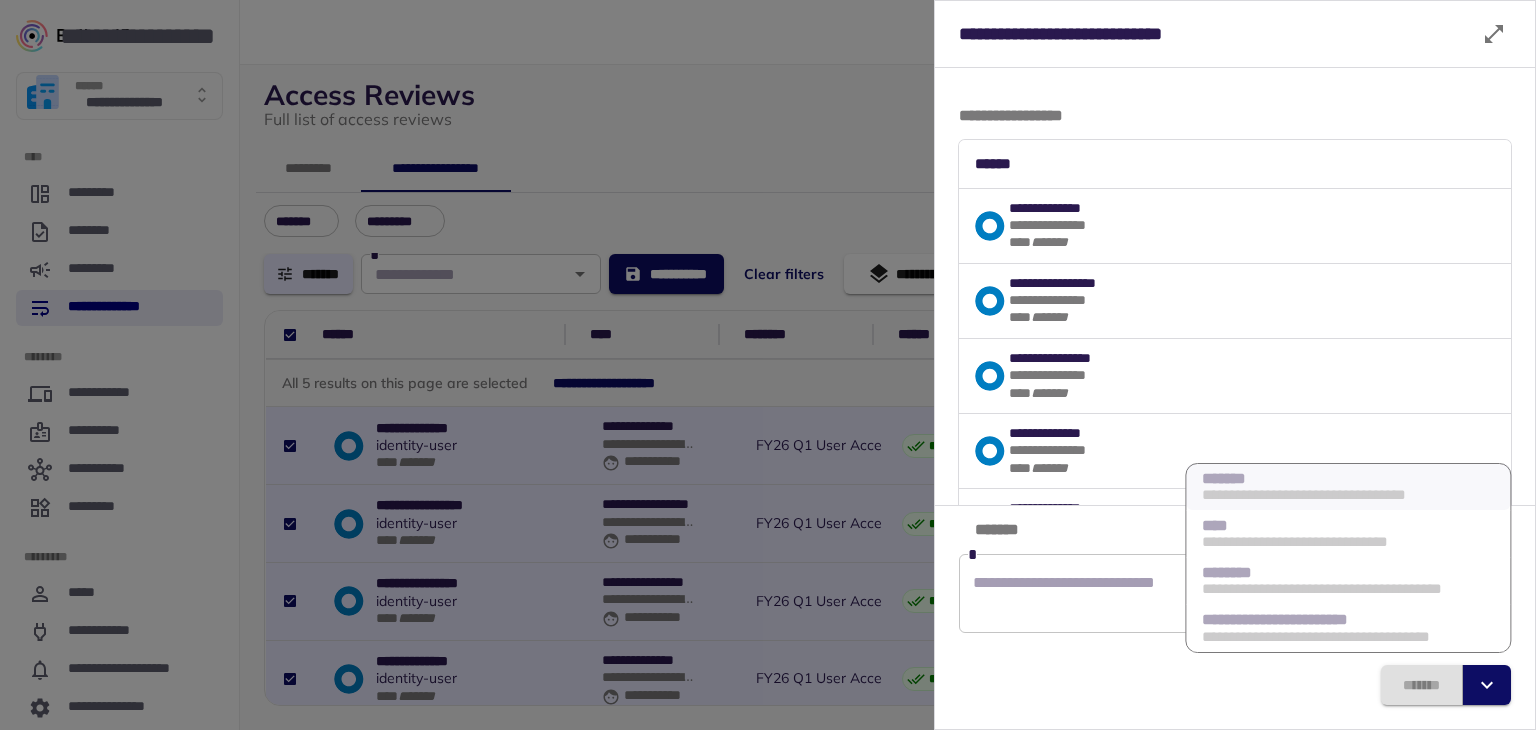 click at bounding box center (768, 365) 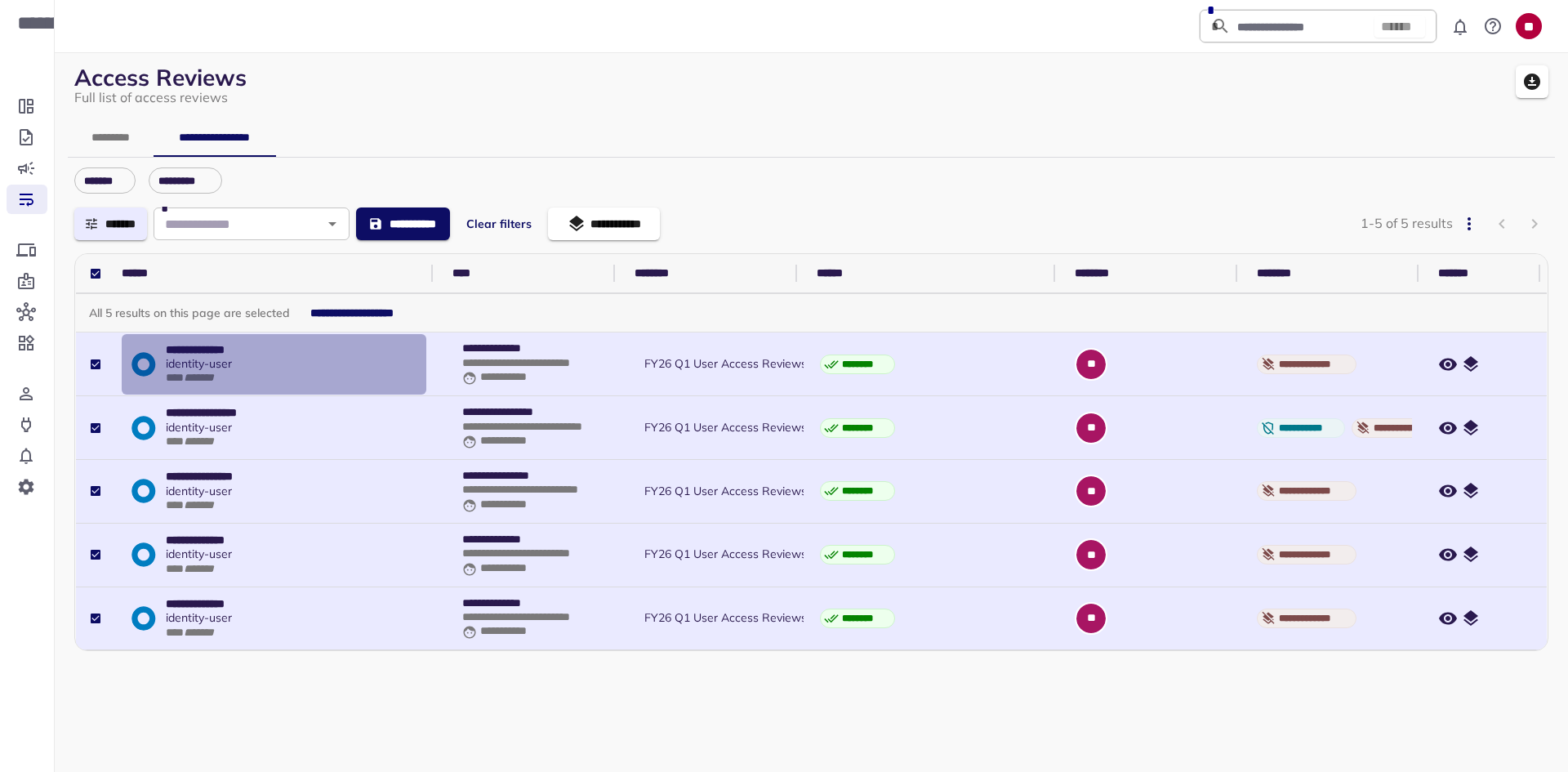drag, startPoint x: 238, startPoint y: 352, endPoint x: 177, endPoint y: 352, distance: 61 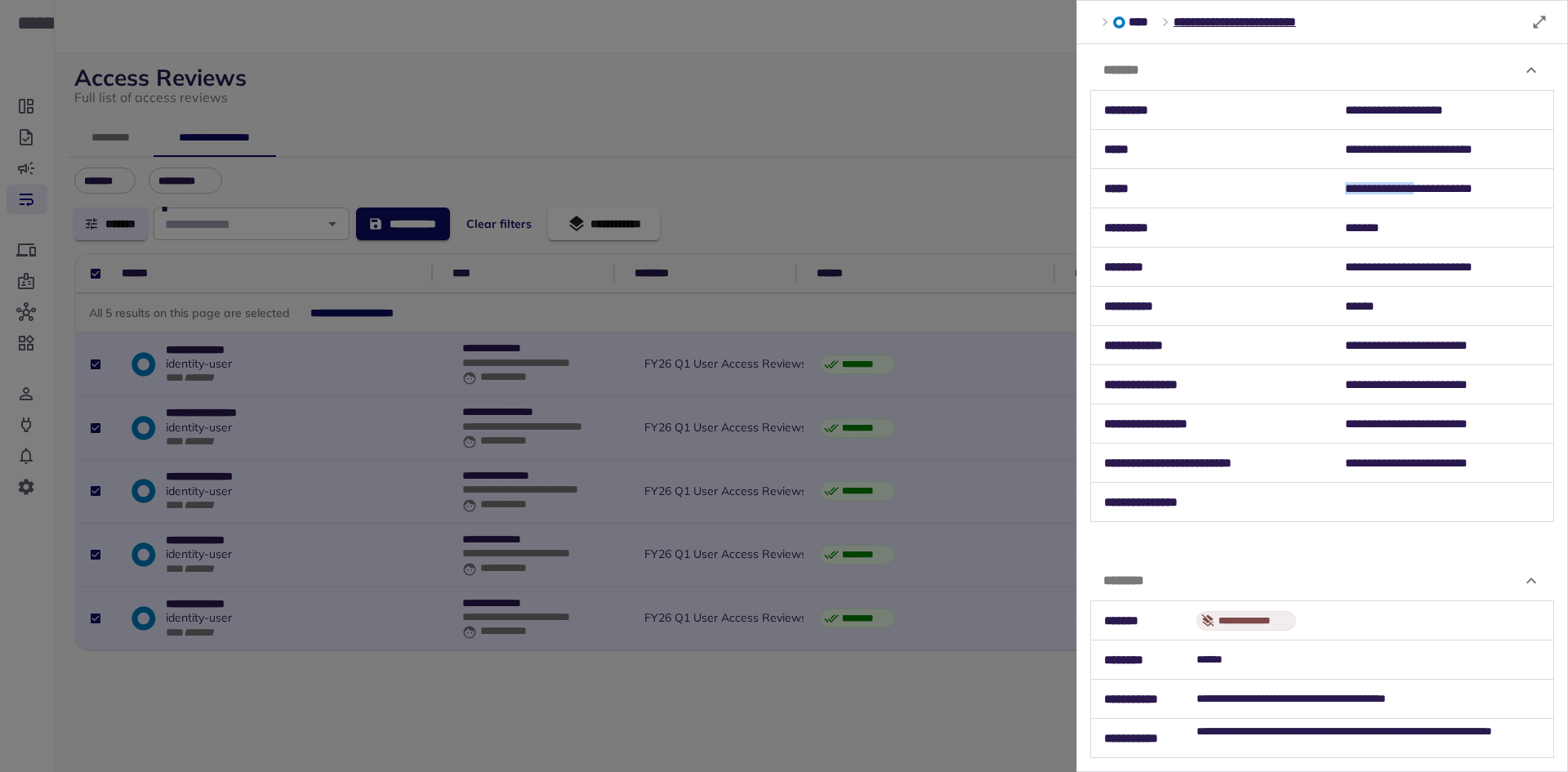 drag, startPoint x: 1348, startPoint y: 191, endPoint x: 1421, endPoint y: 194, distance: 73.06162 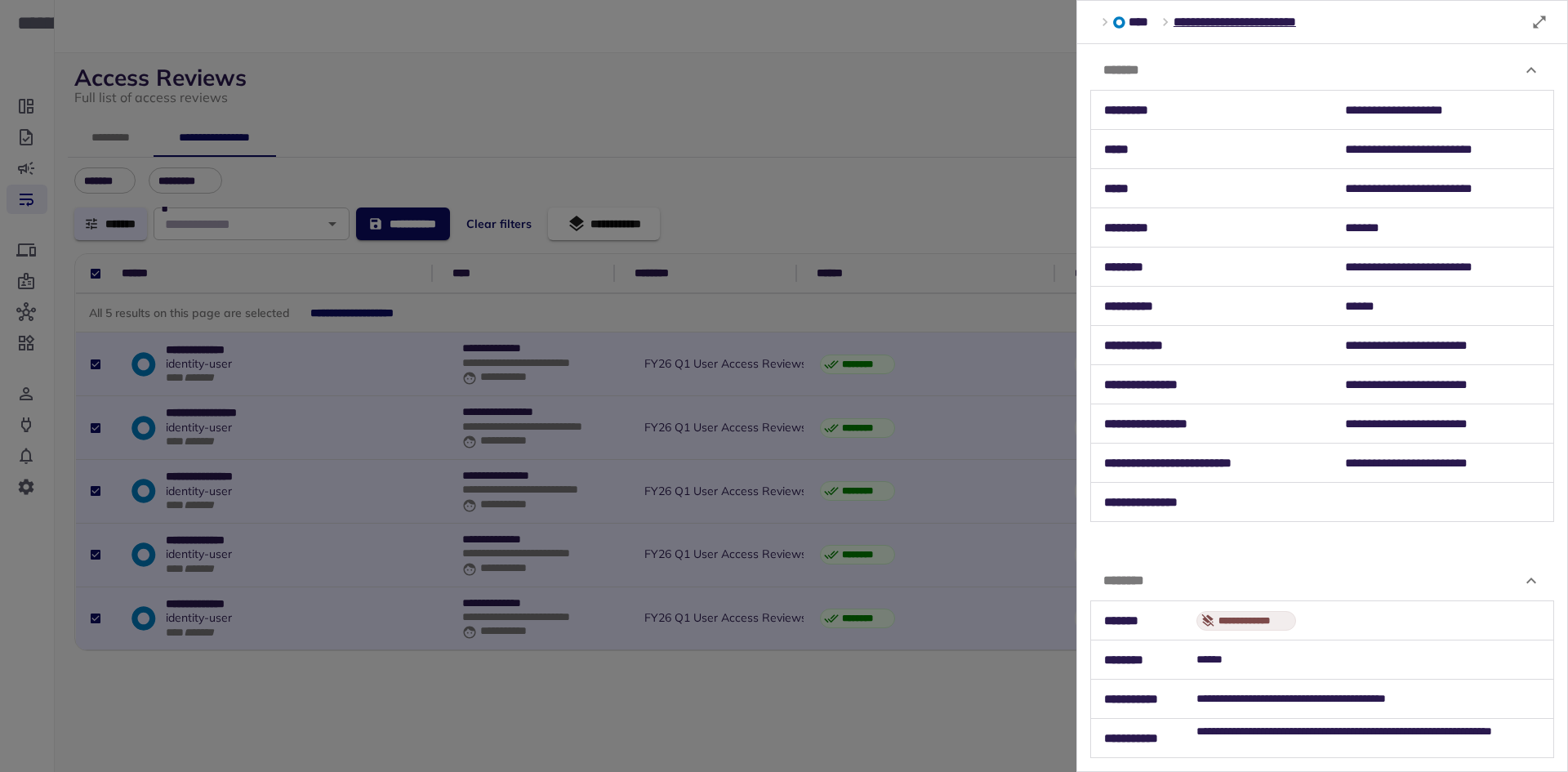 click on "**********" at bounding box center (1443, 189) 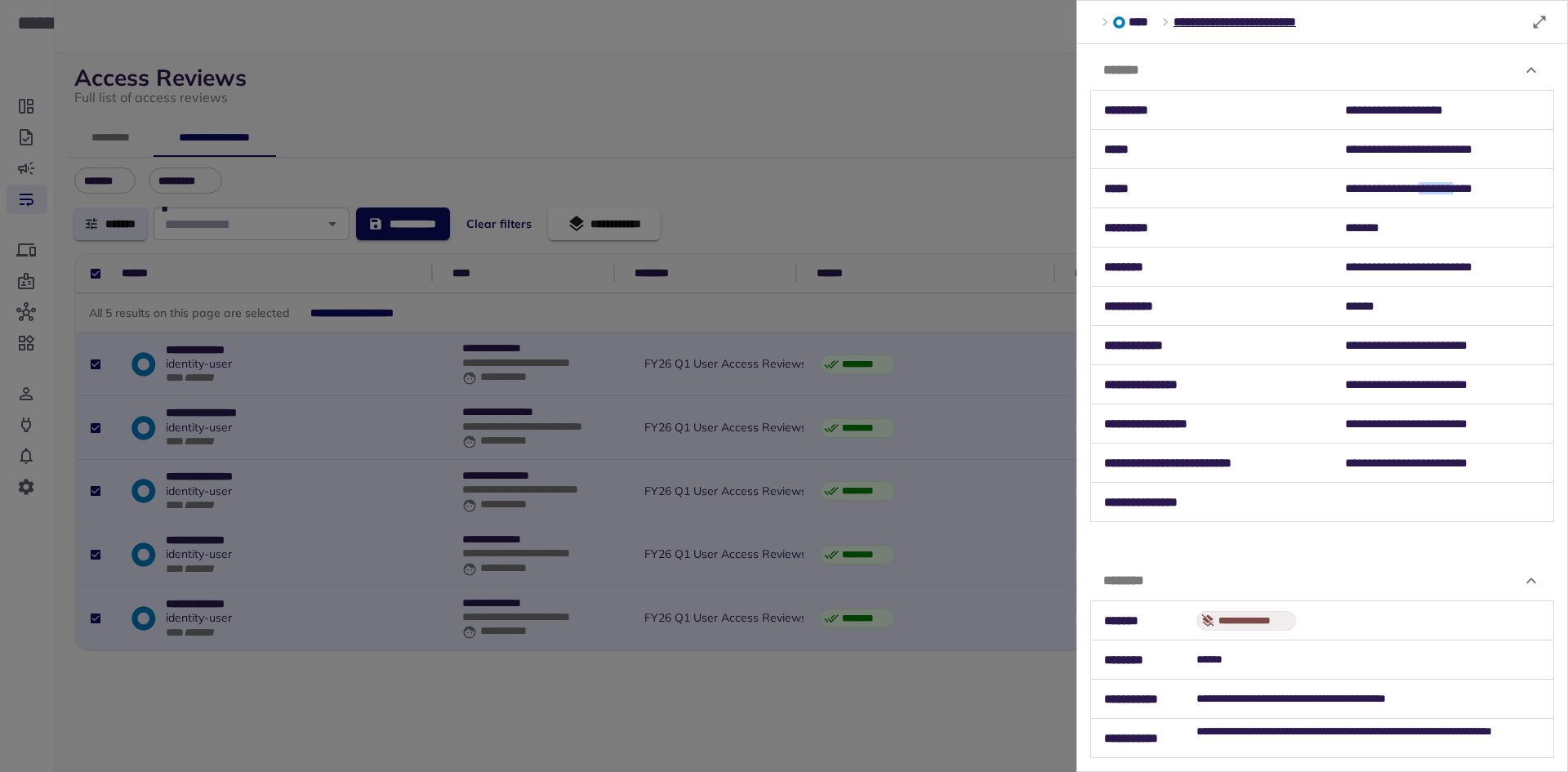 click on "**********" at bounding box center (1443, 189) 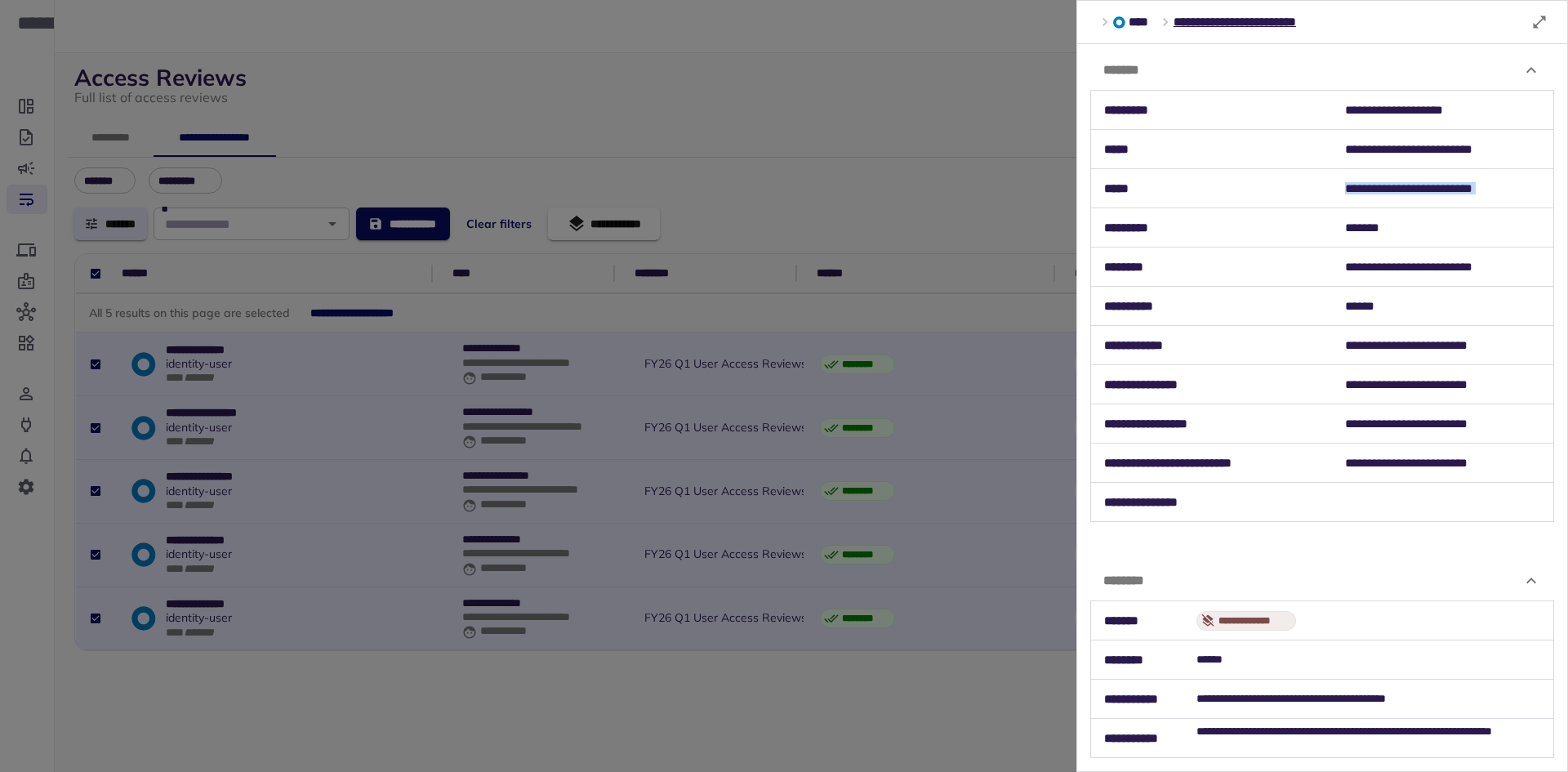 click on "**********" at bounding box center [1443, 189] 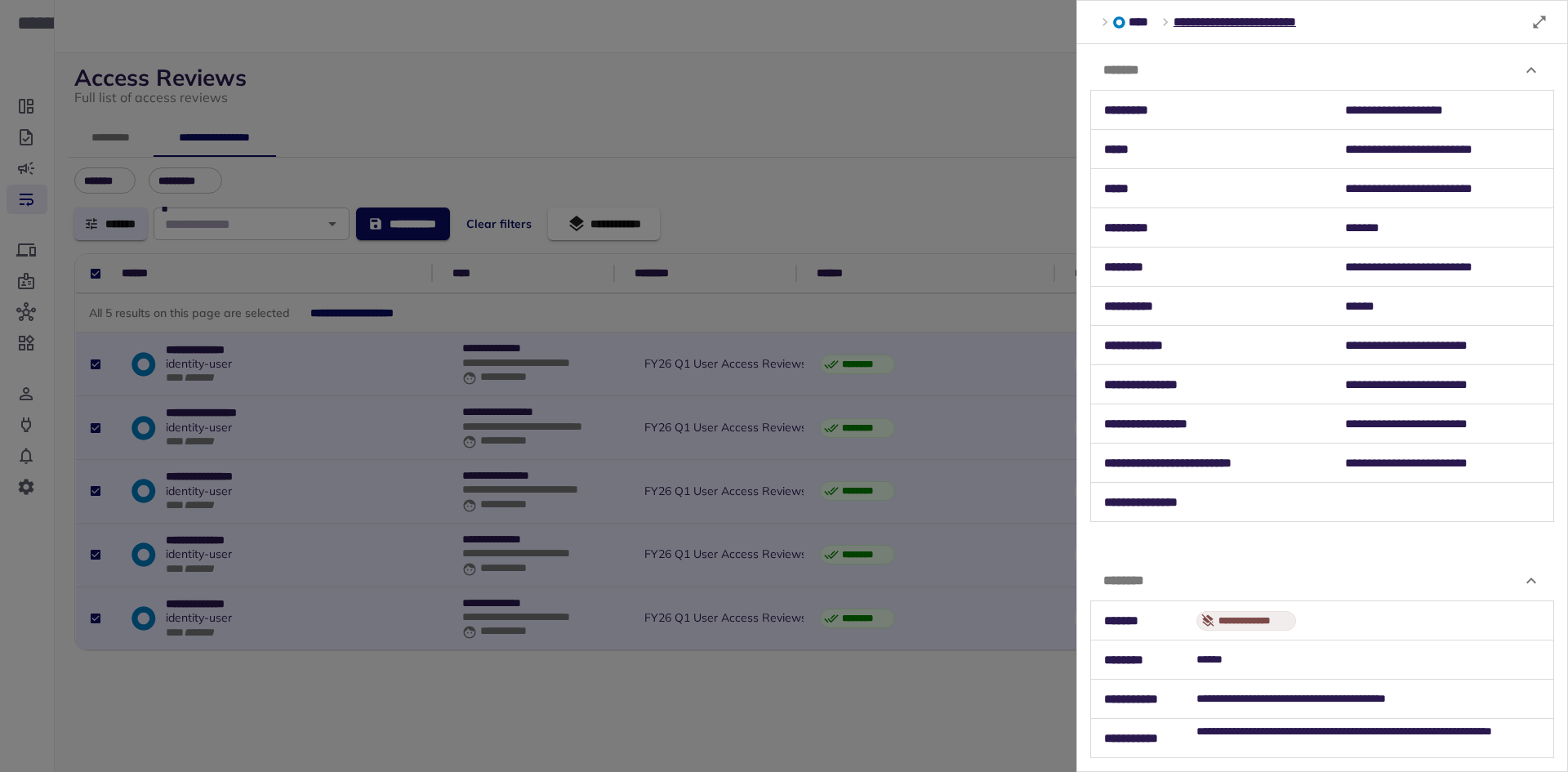 drag, startPoint x: 523, startPoint y: 133, endPoint x: 479, endPoint y: 194, distance: 75.213031 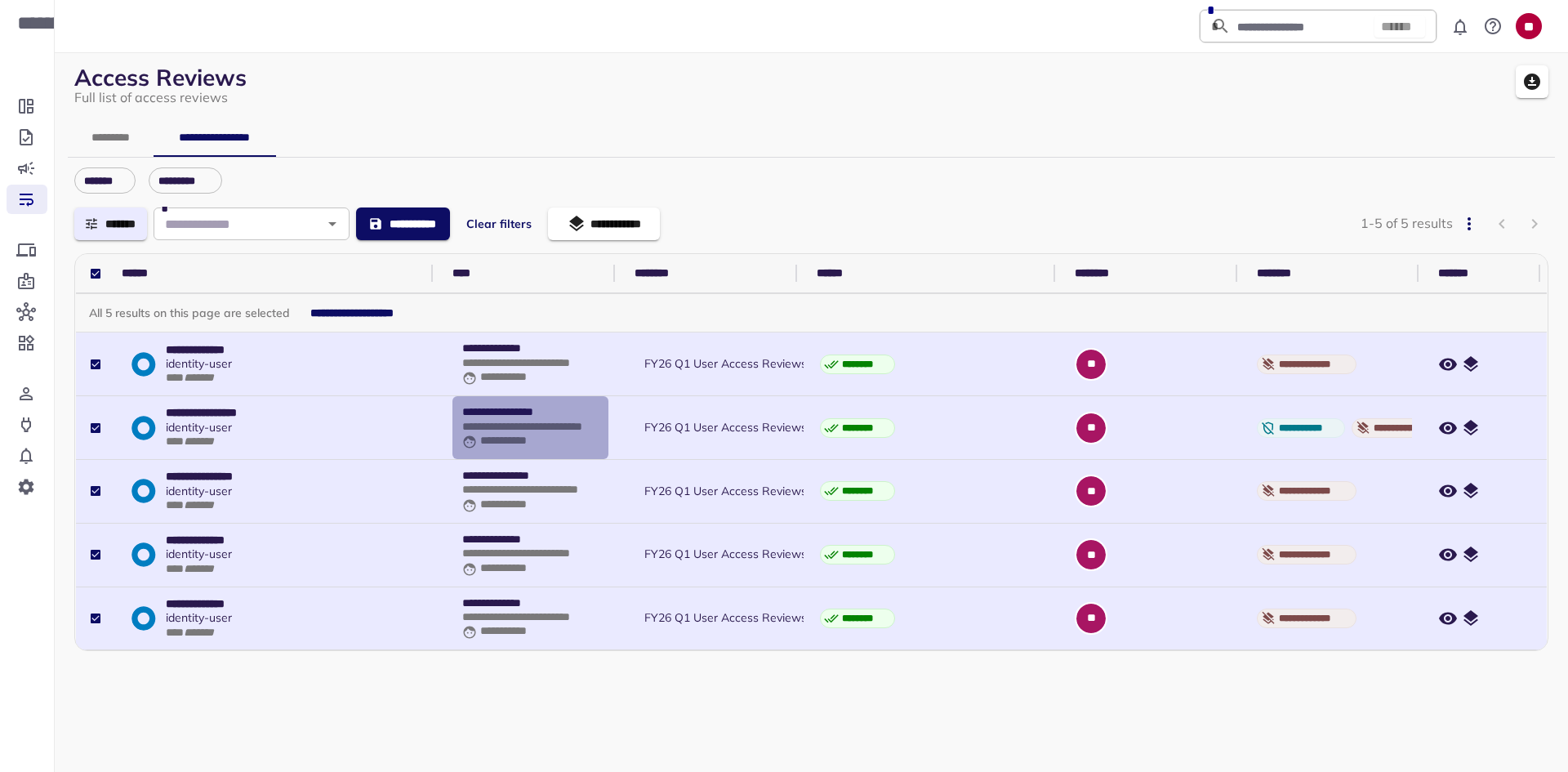 drag, startPoint x: 462, startPoint y: 426, endPoint x: 570, endPoint y: 429, distance: 108.04166 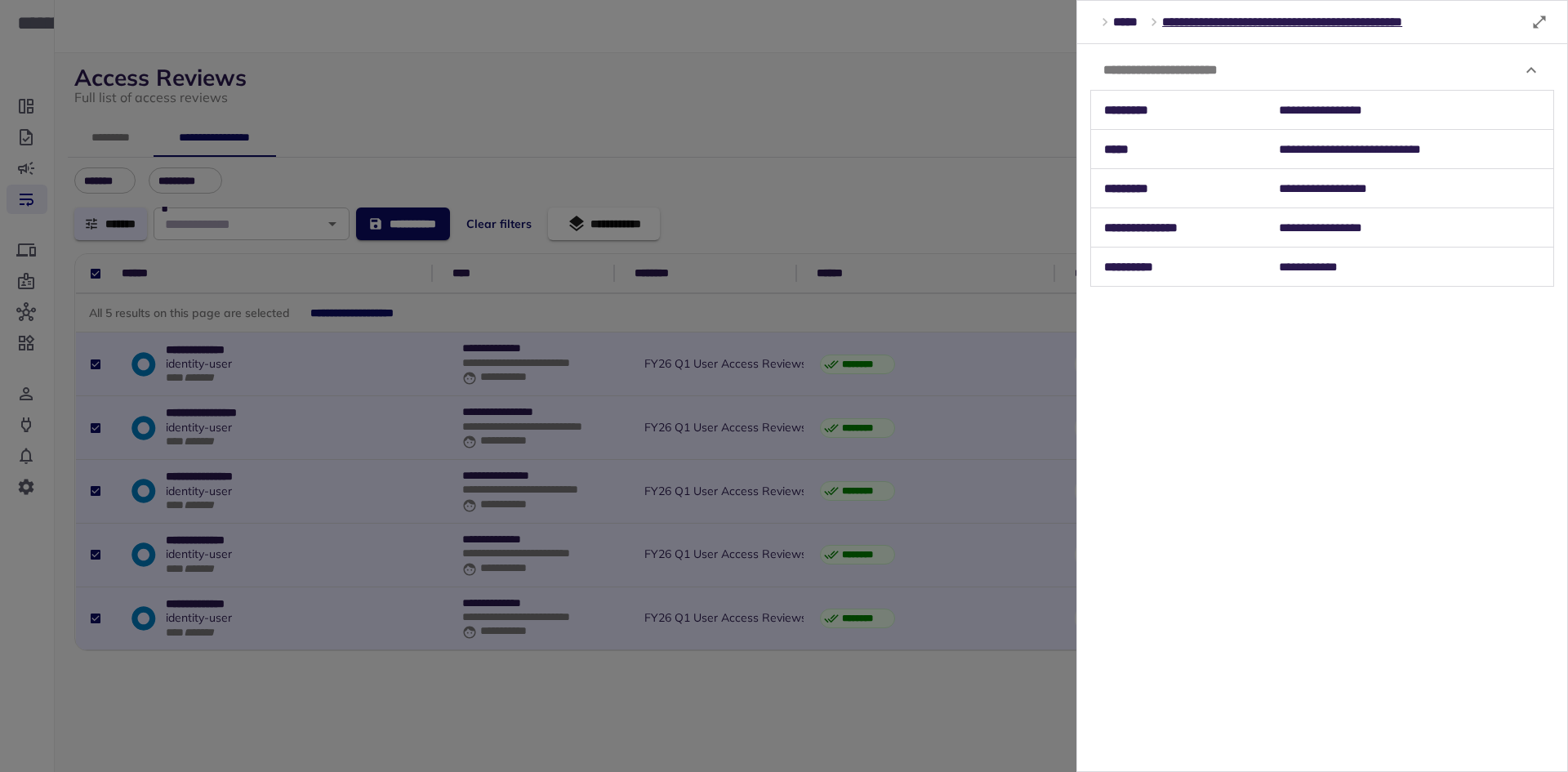 click on "**********" at bounding box center (1410, 110) 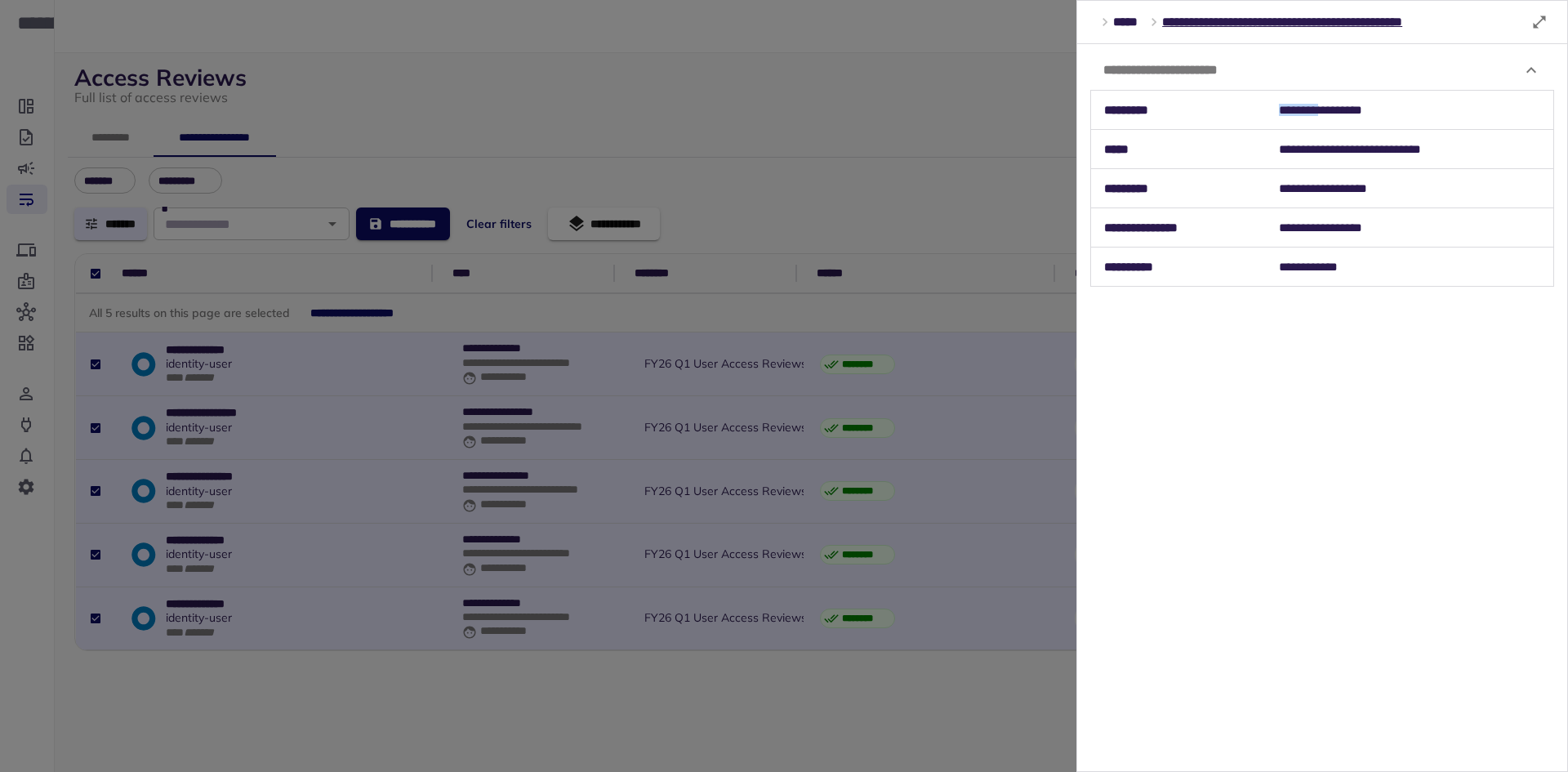 click on "**********" at bounding box center (1410, 110) 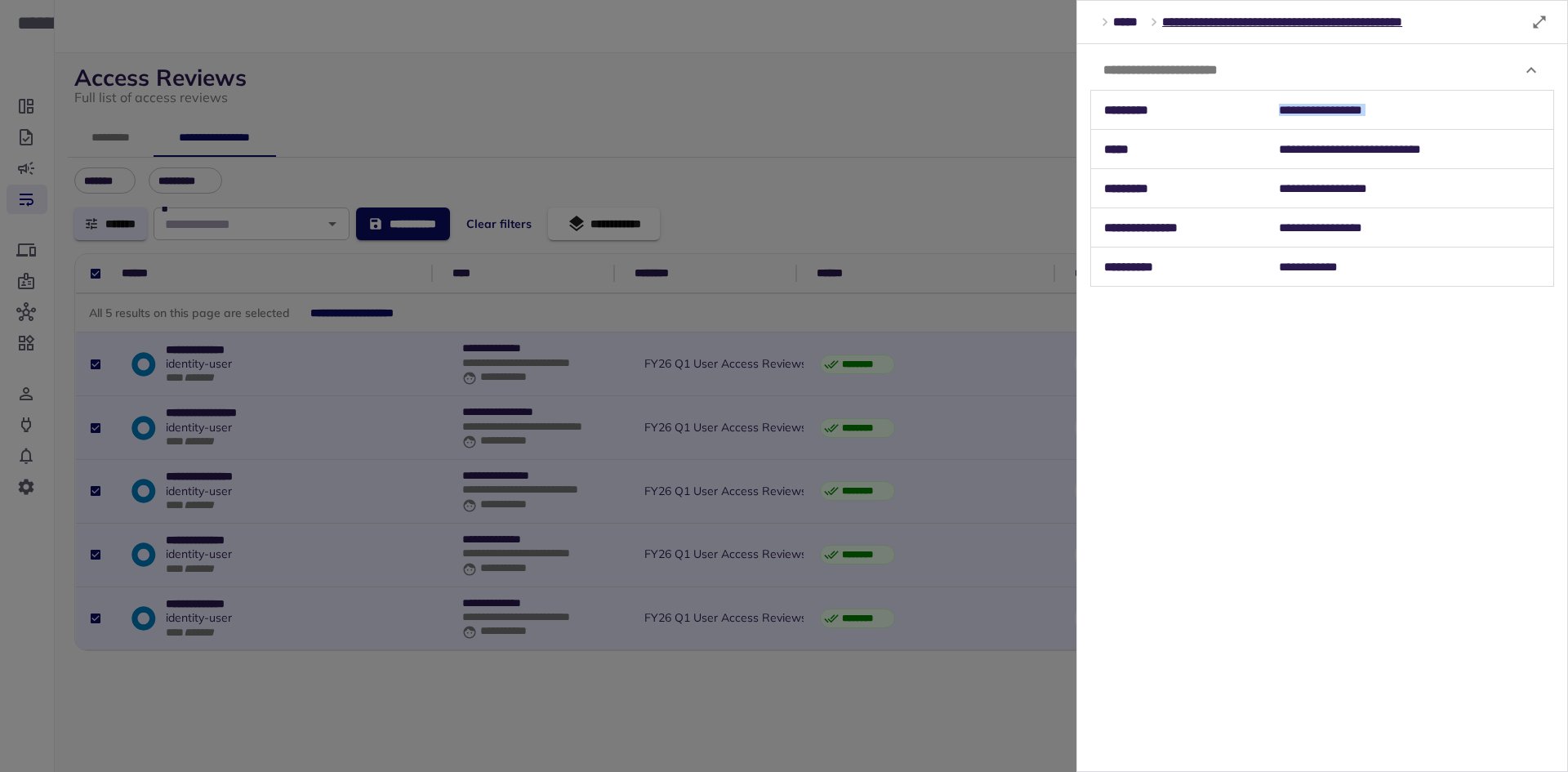 click on "**********" at bounding box center [1410, 110] 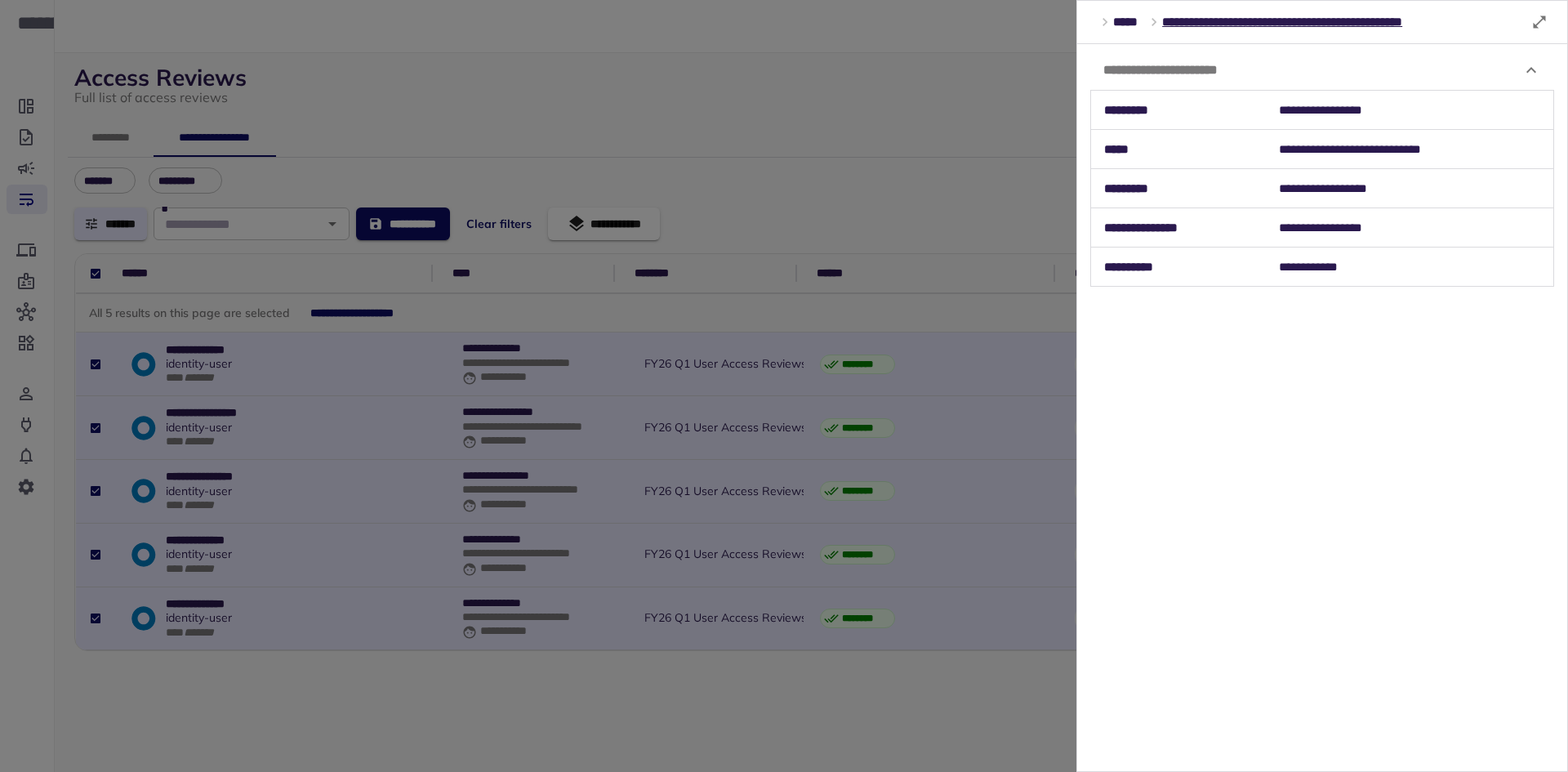 click on "**********" at bounding box center [1410, 149] 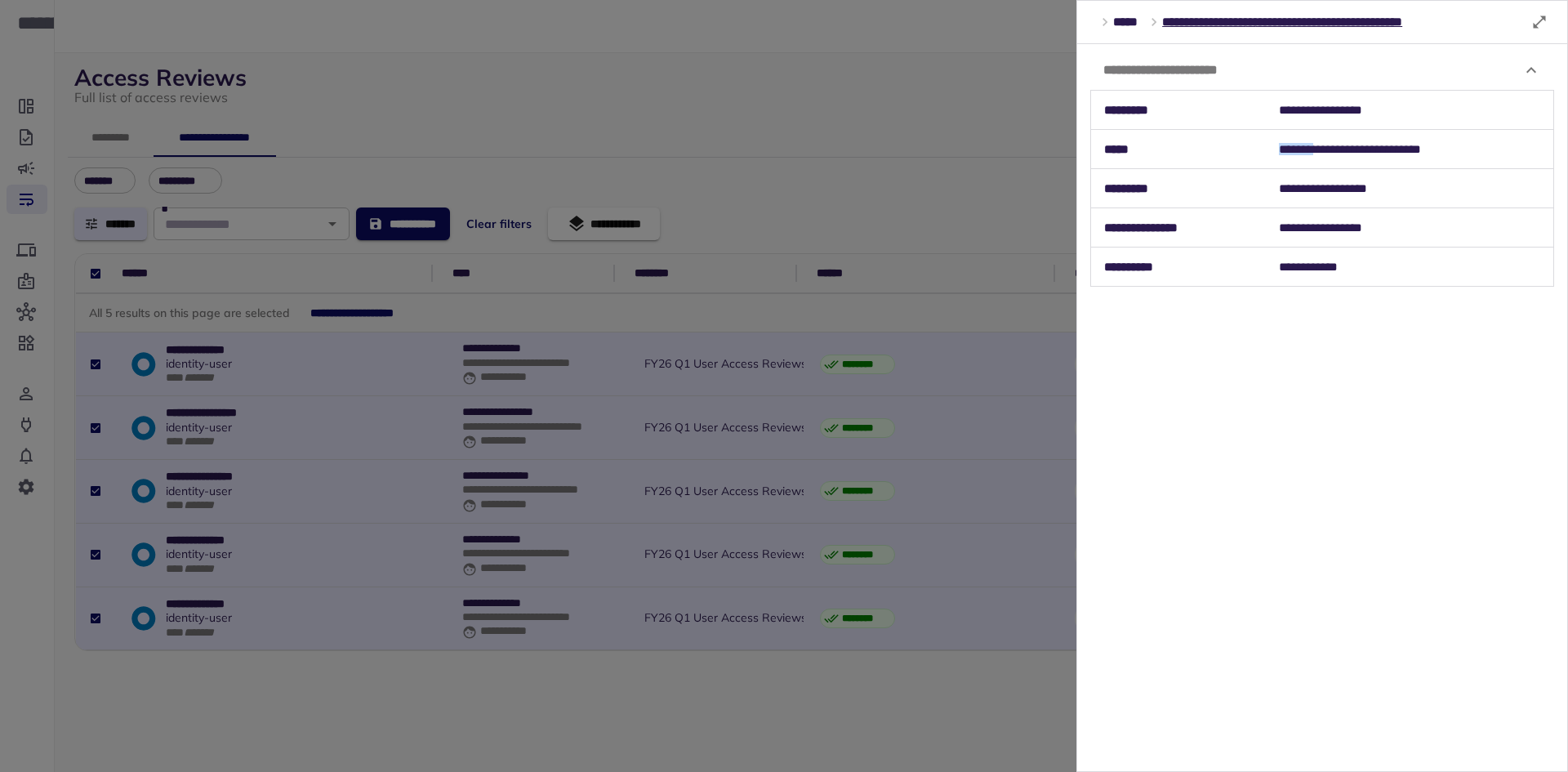click on "**********" at bounding box center [1410, 149] 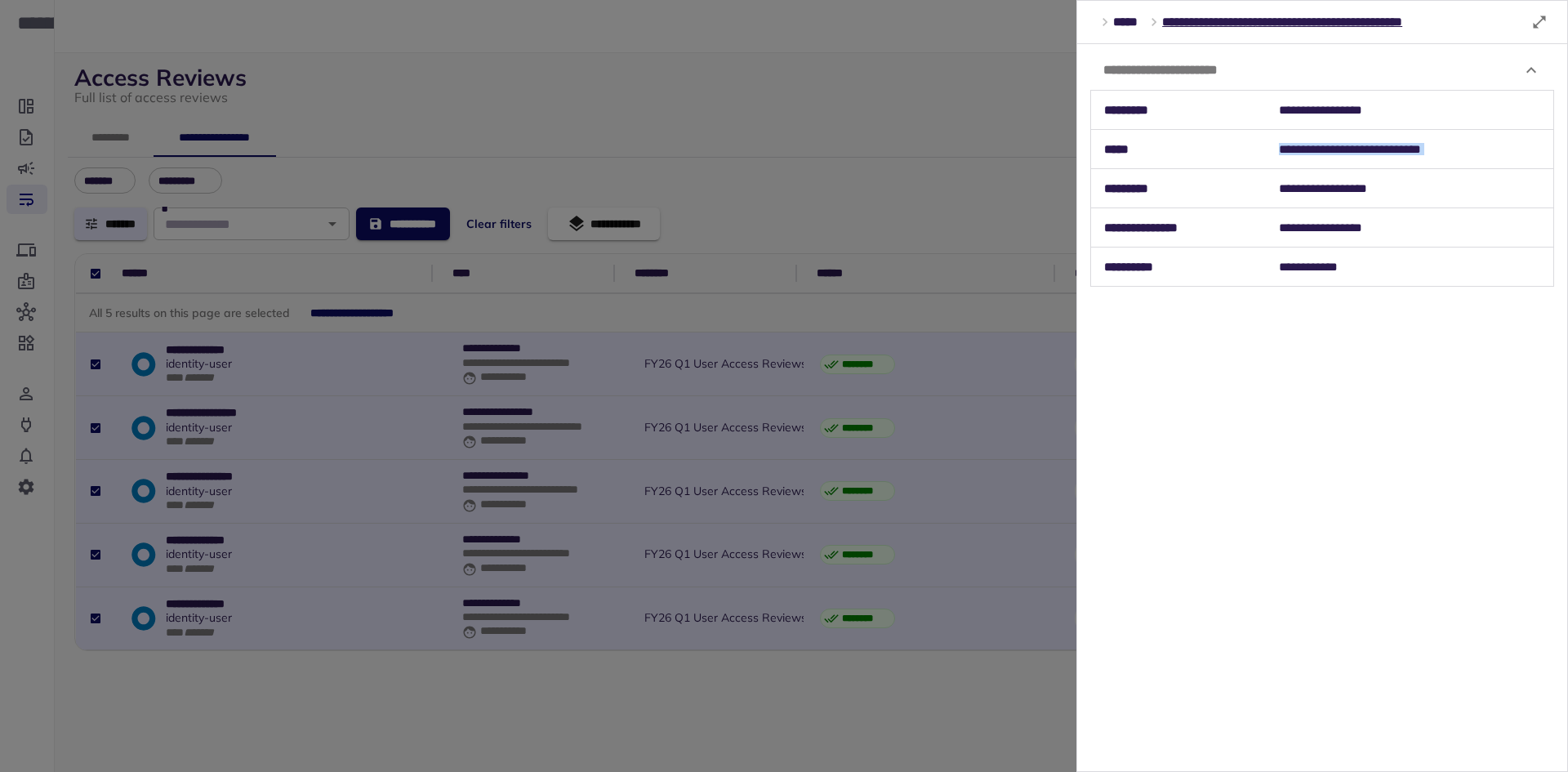 click on "**********" at bounding box center [1410, 149] 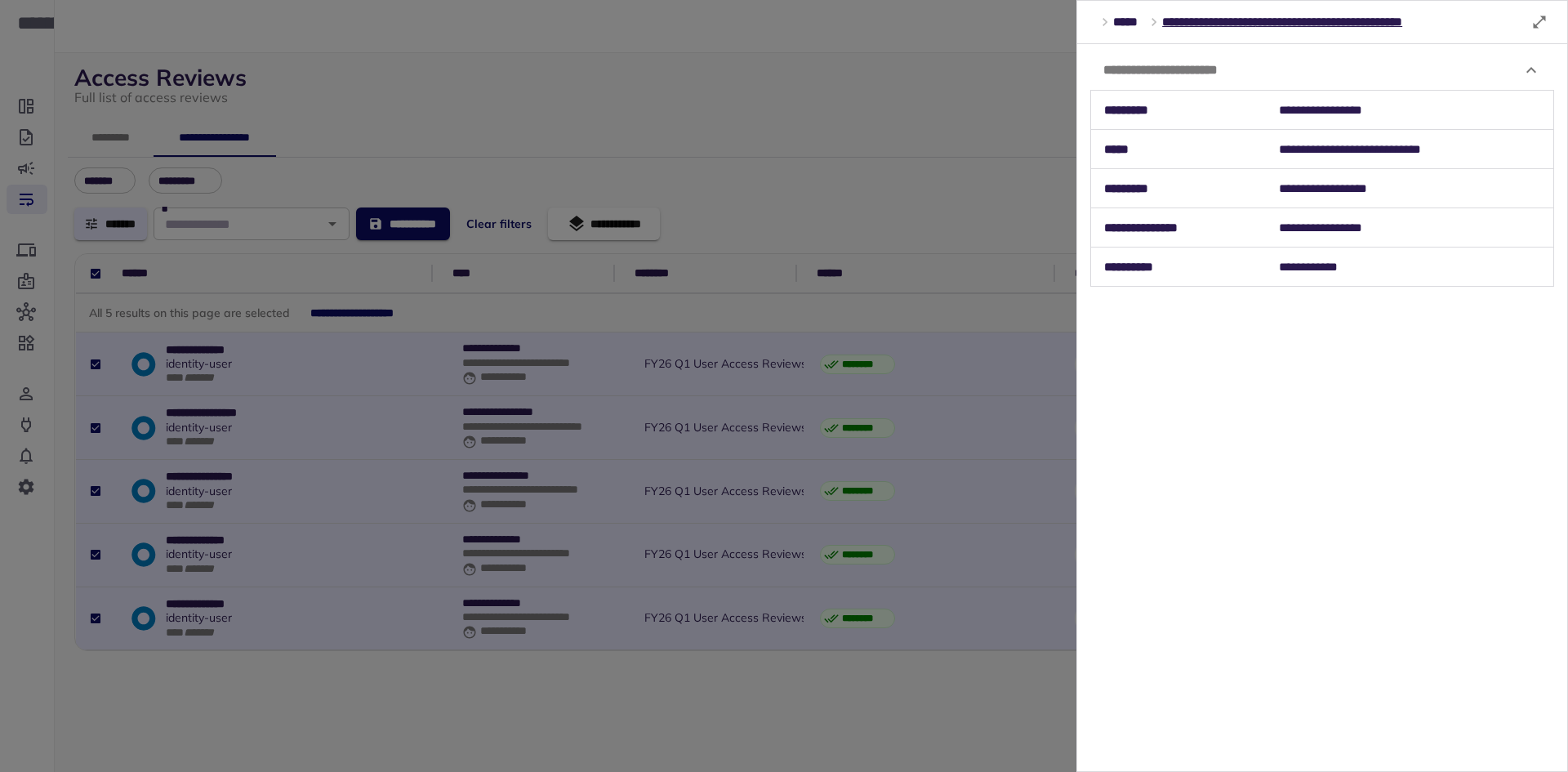 drag, startPoint x: 697, startPoint y: 190, endPoint x: 696, endPoint y: 203, distance: 13.038405 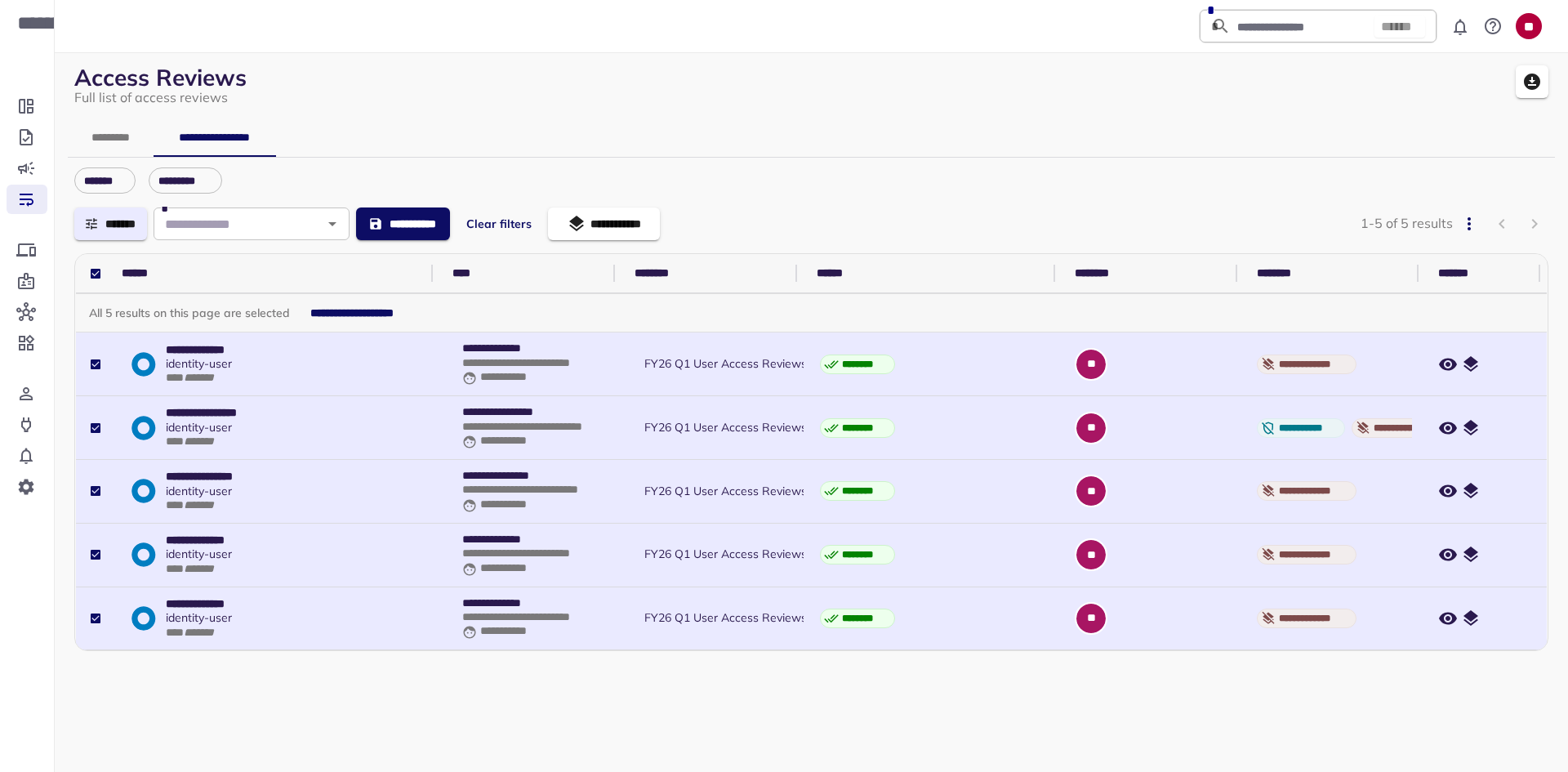 click on "**********" at bounding box center (530, 475) 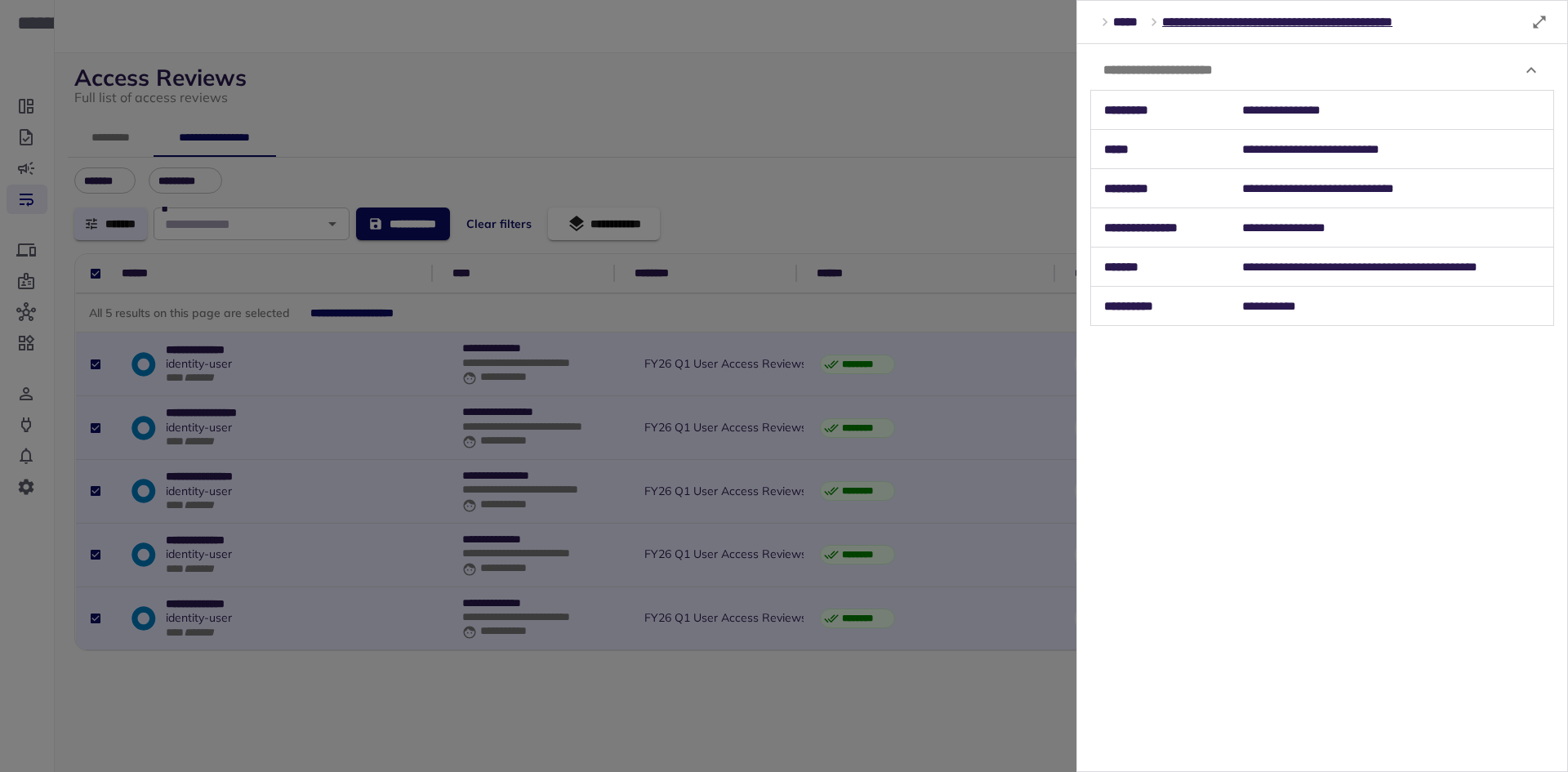 click on "**********" at bounding box center [1392, 149] 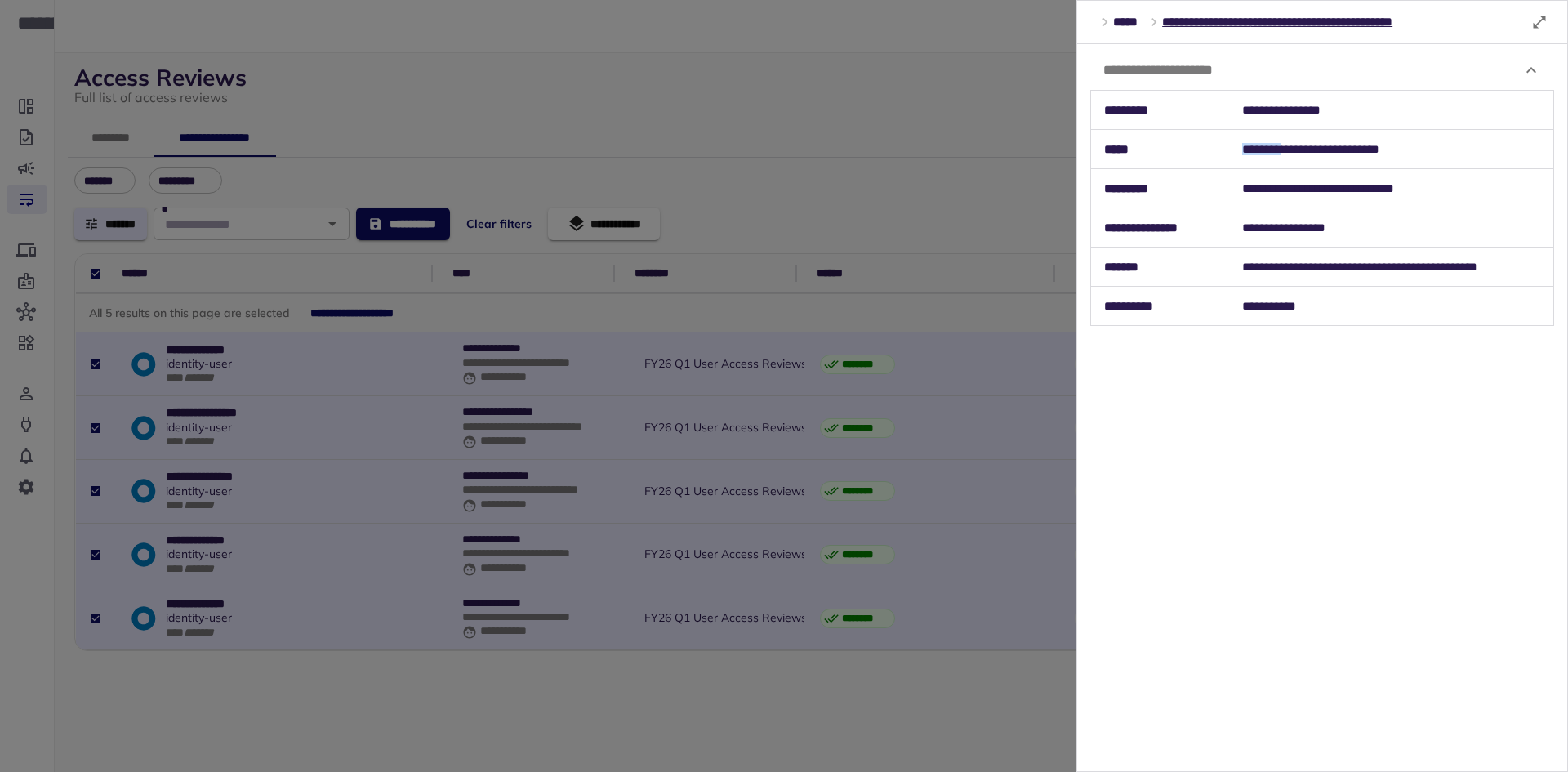 click on "**********" at bounding box center [1392, 149] 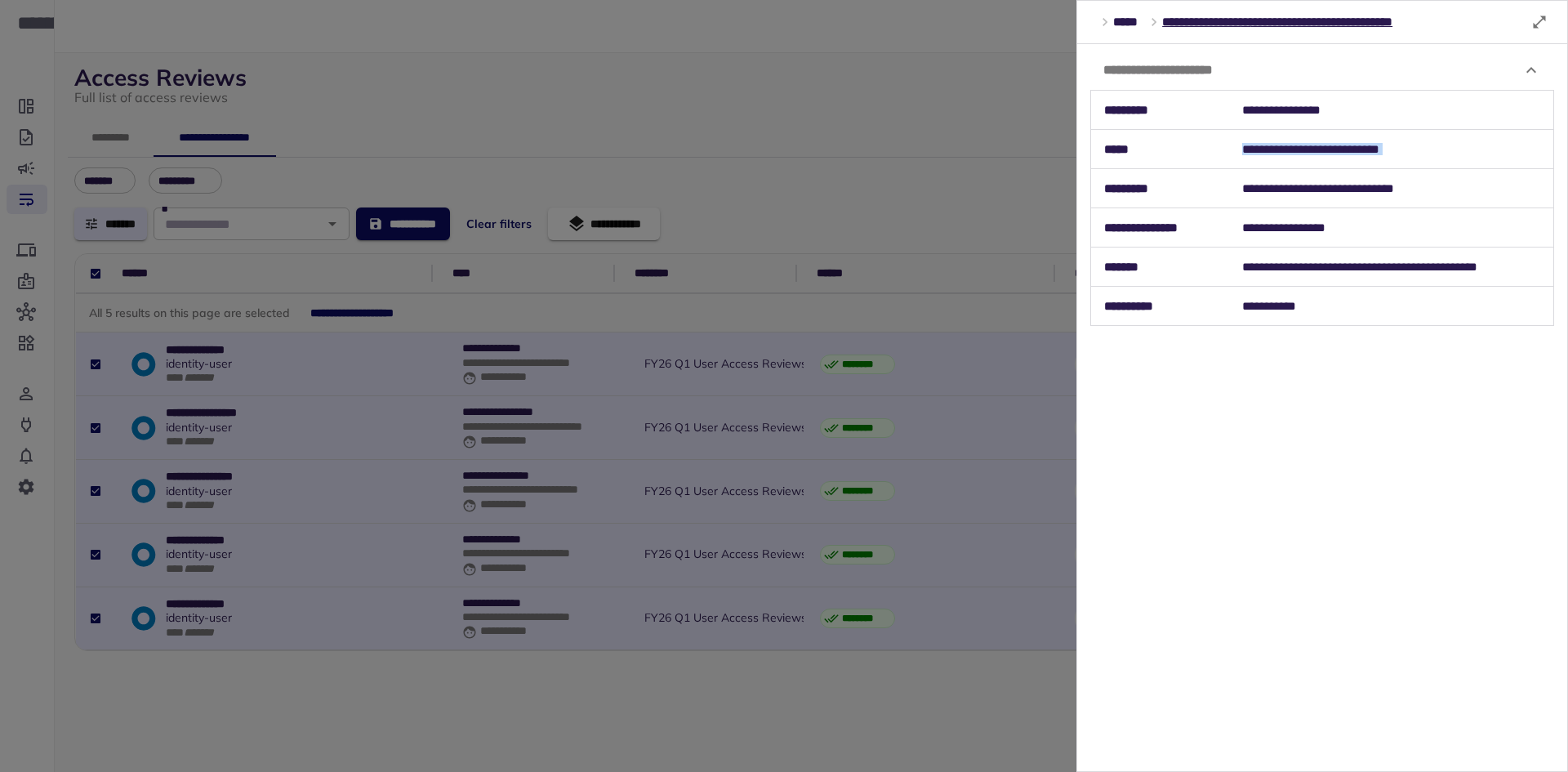 click on "**********" at bounding box center (1392, 149) 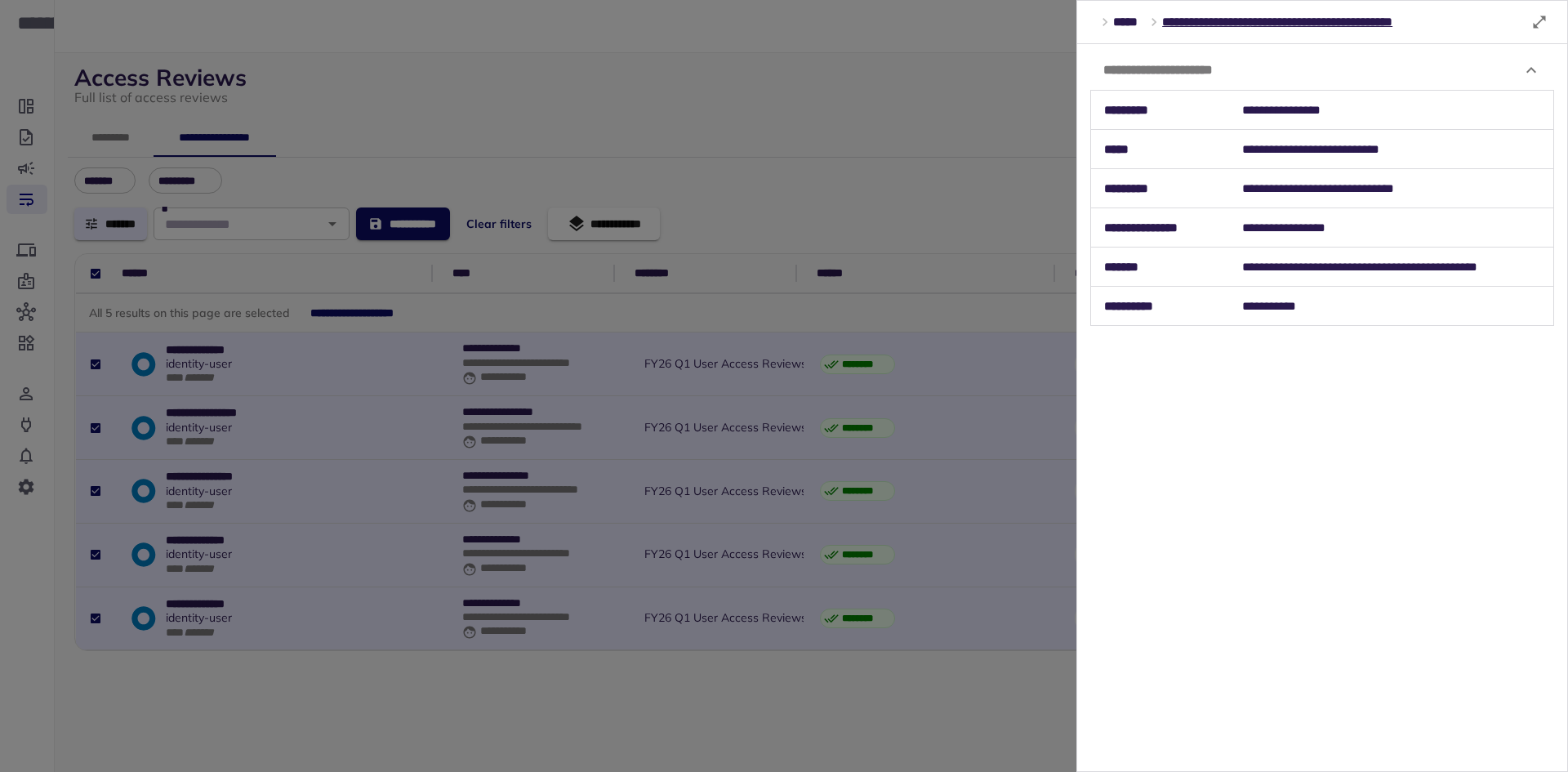 click at bounding box center [784, 386] 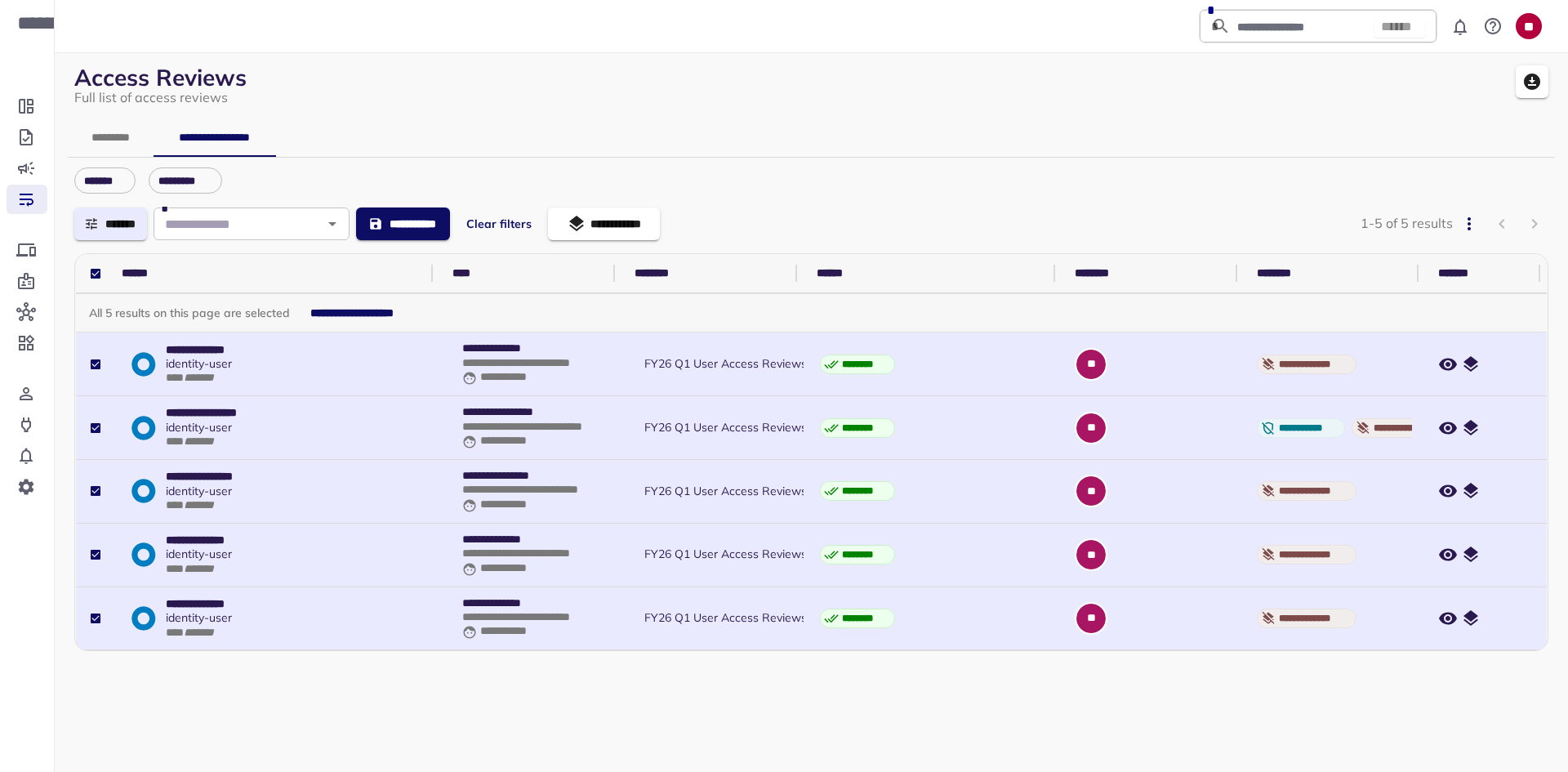 click on "**********" at bounding box center (274, 555) 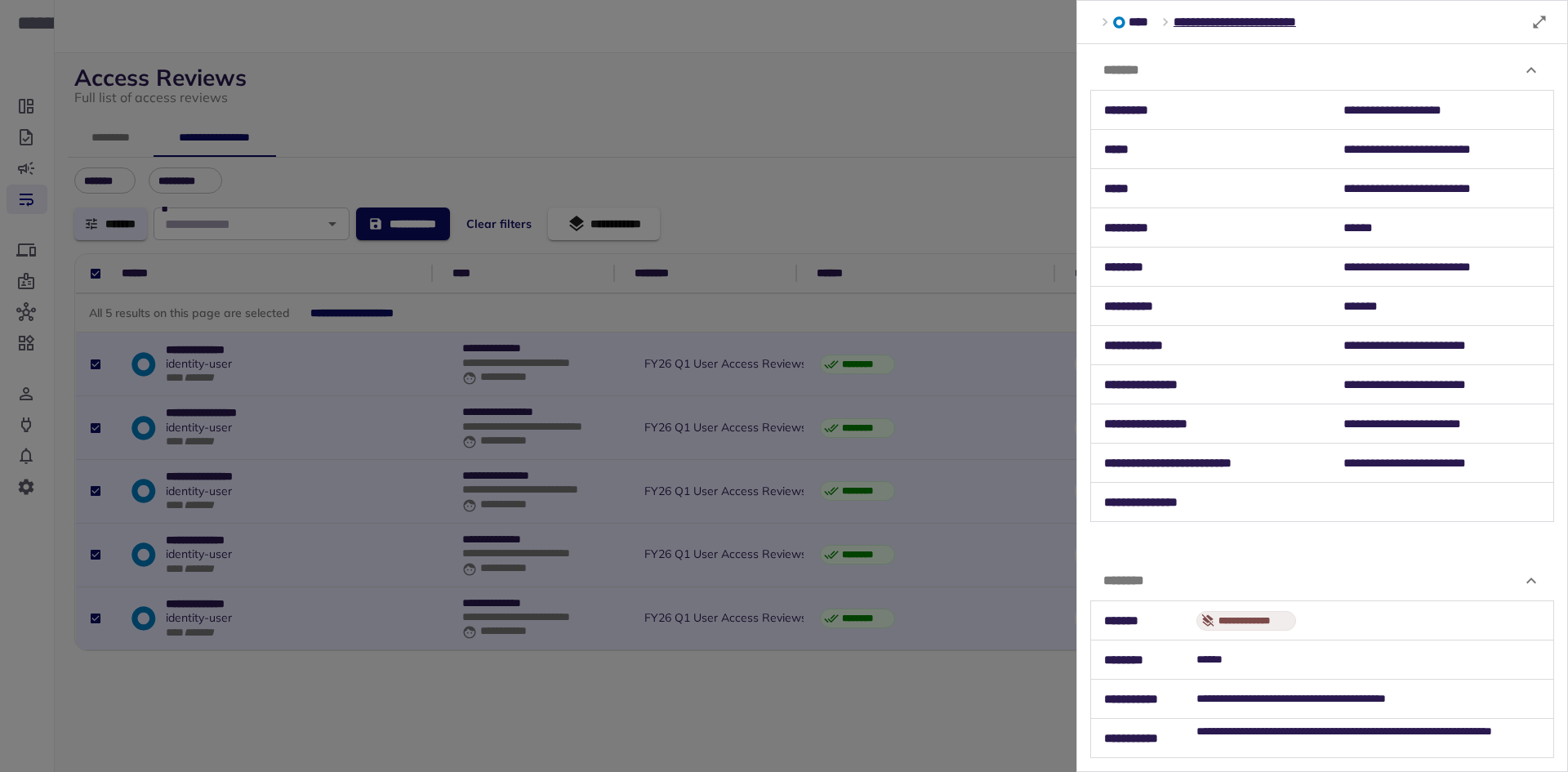 click on "**********" at bounding box center [1442, 149] 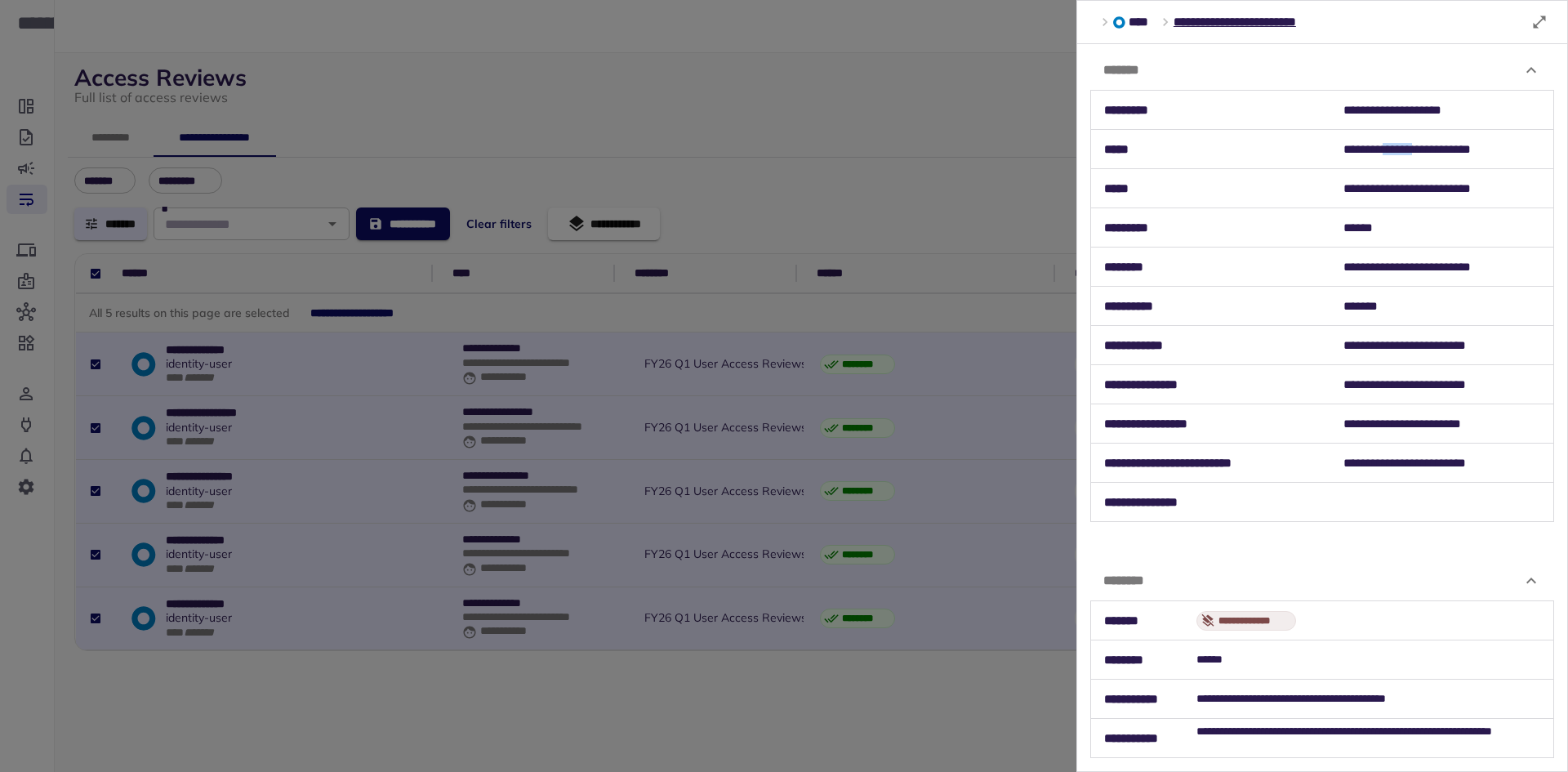 click on "**********" at bounding box center [1442, 149] 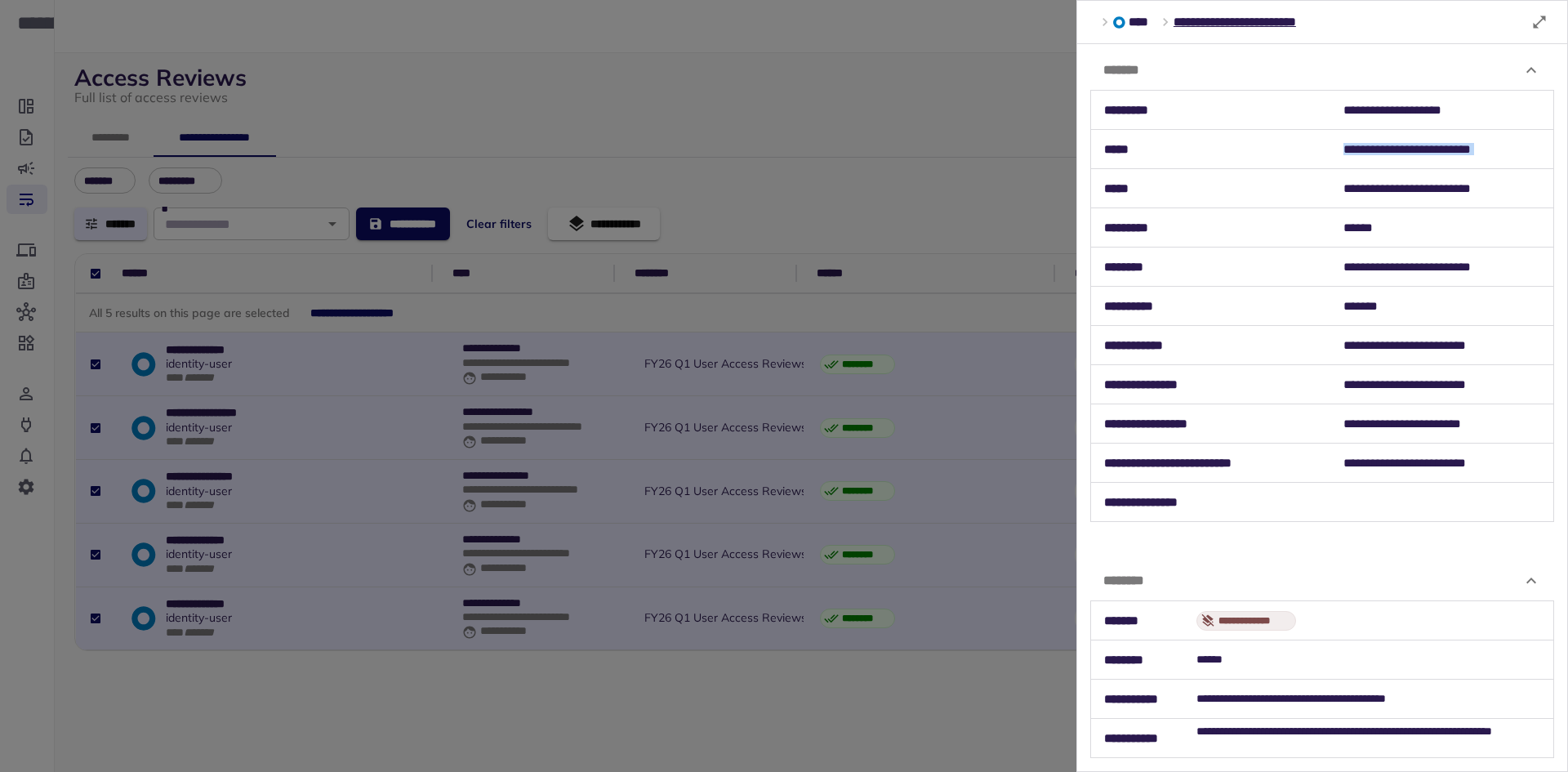 click on "**********" at bounding box center (1442, 149) 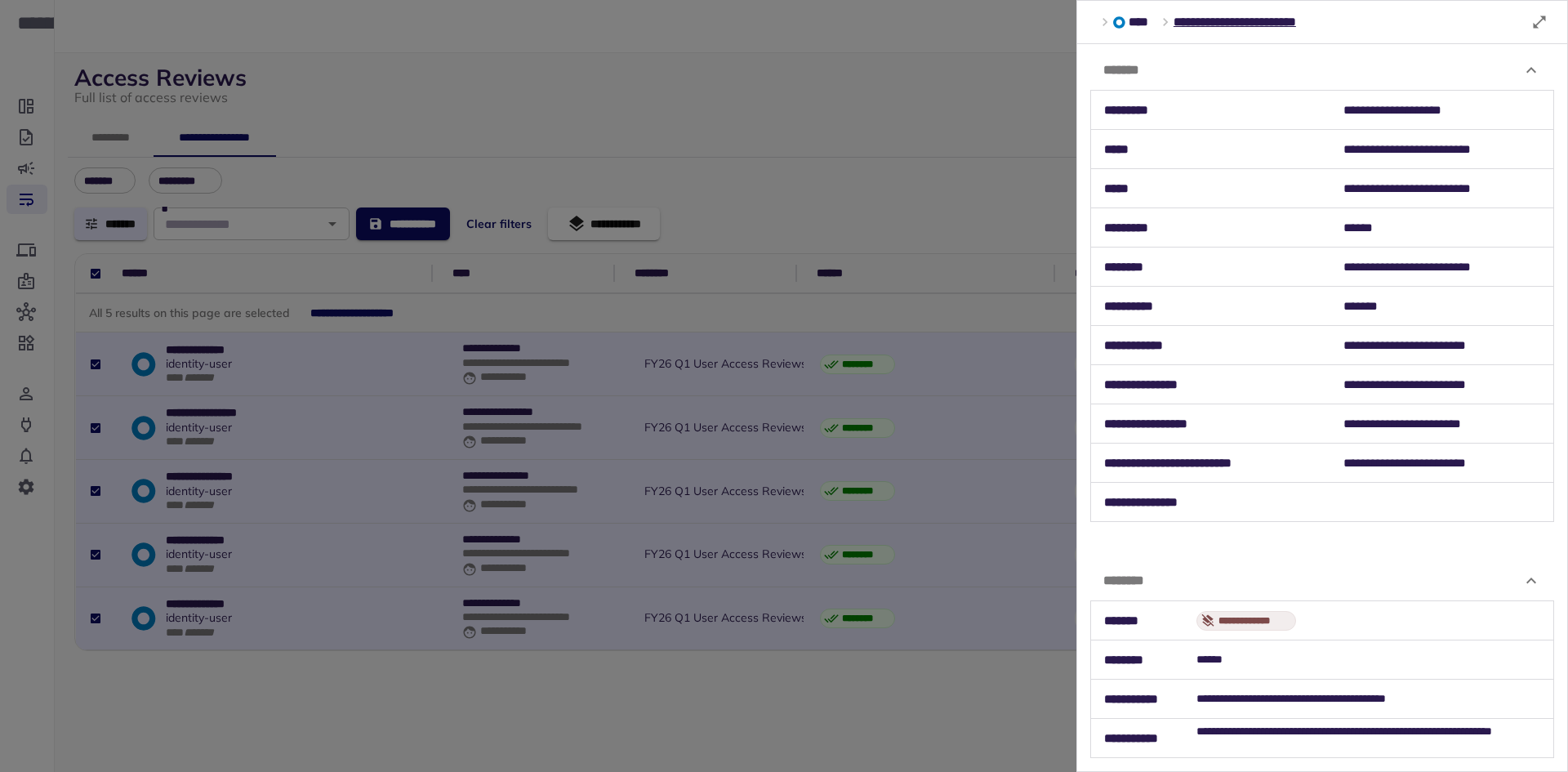click at bounding box center [784, 386] 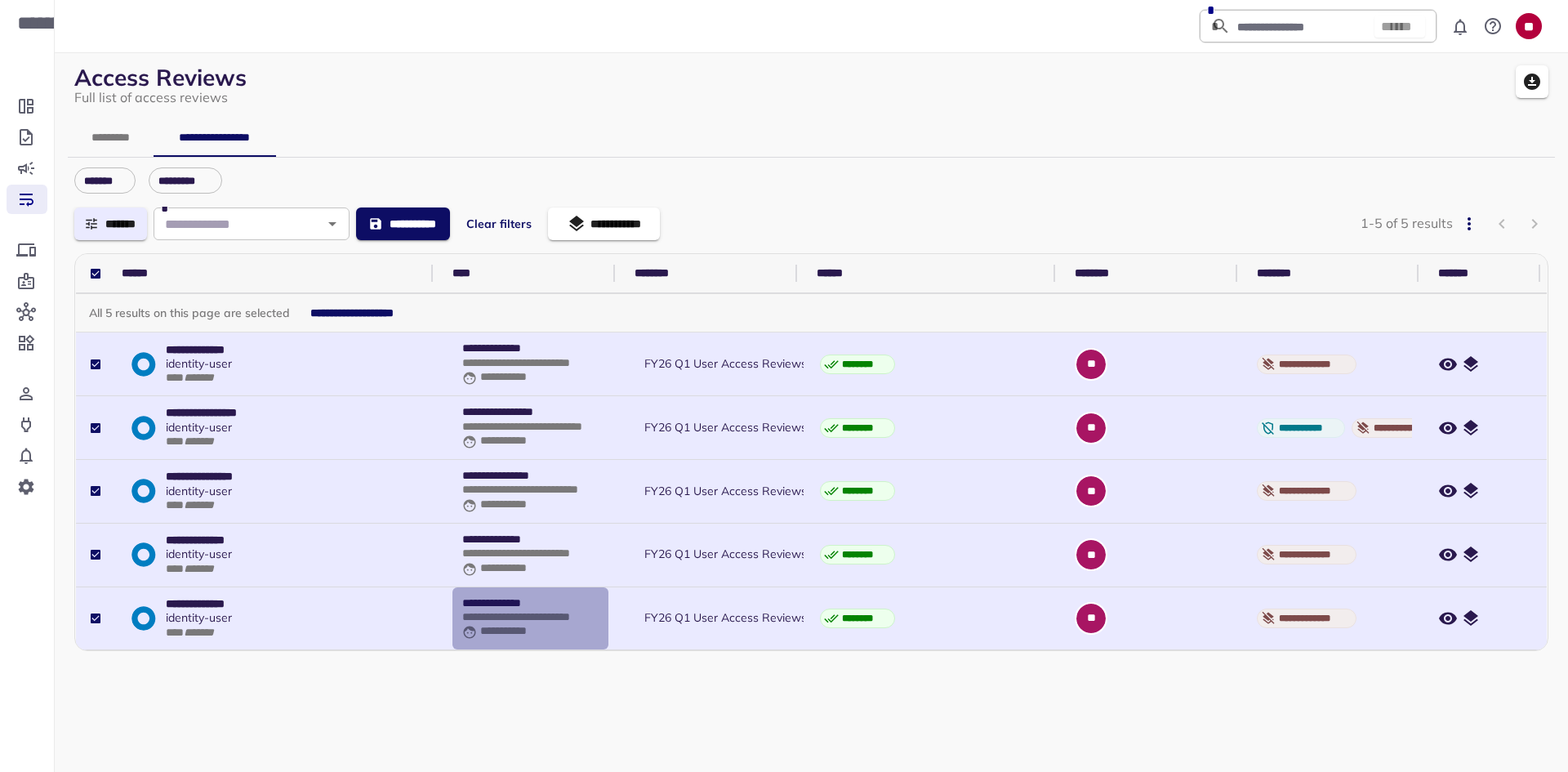 click on "**********" at bounding box center [530, 617] 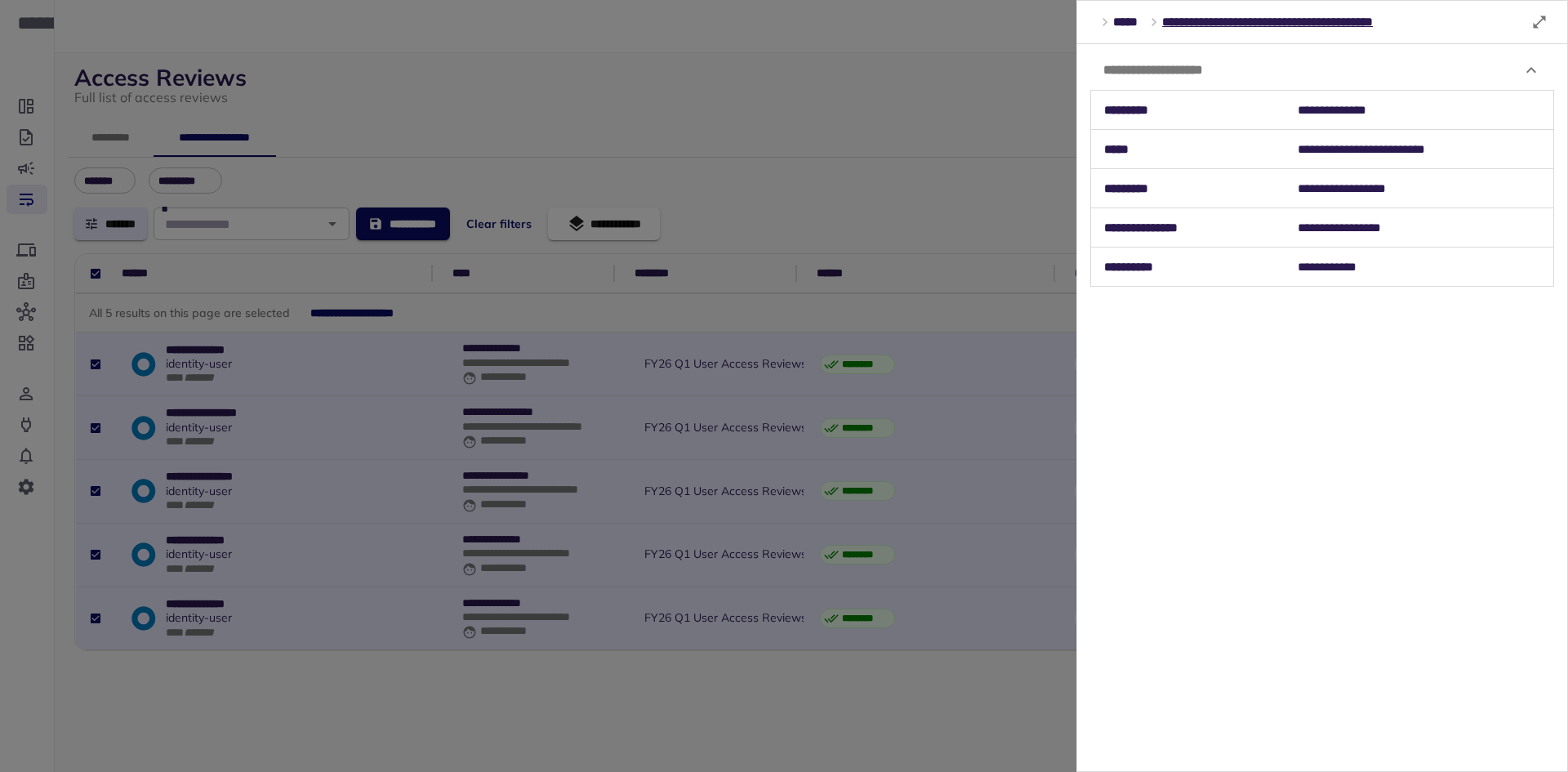 click on "**********" at bounding box center (1419, 149) 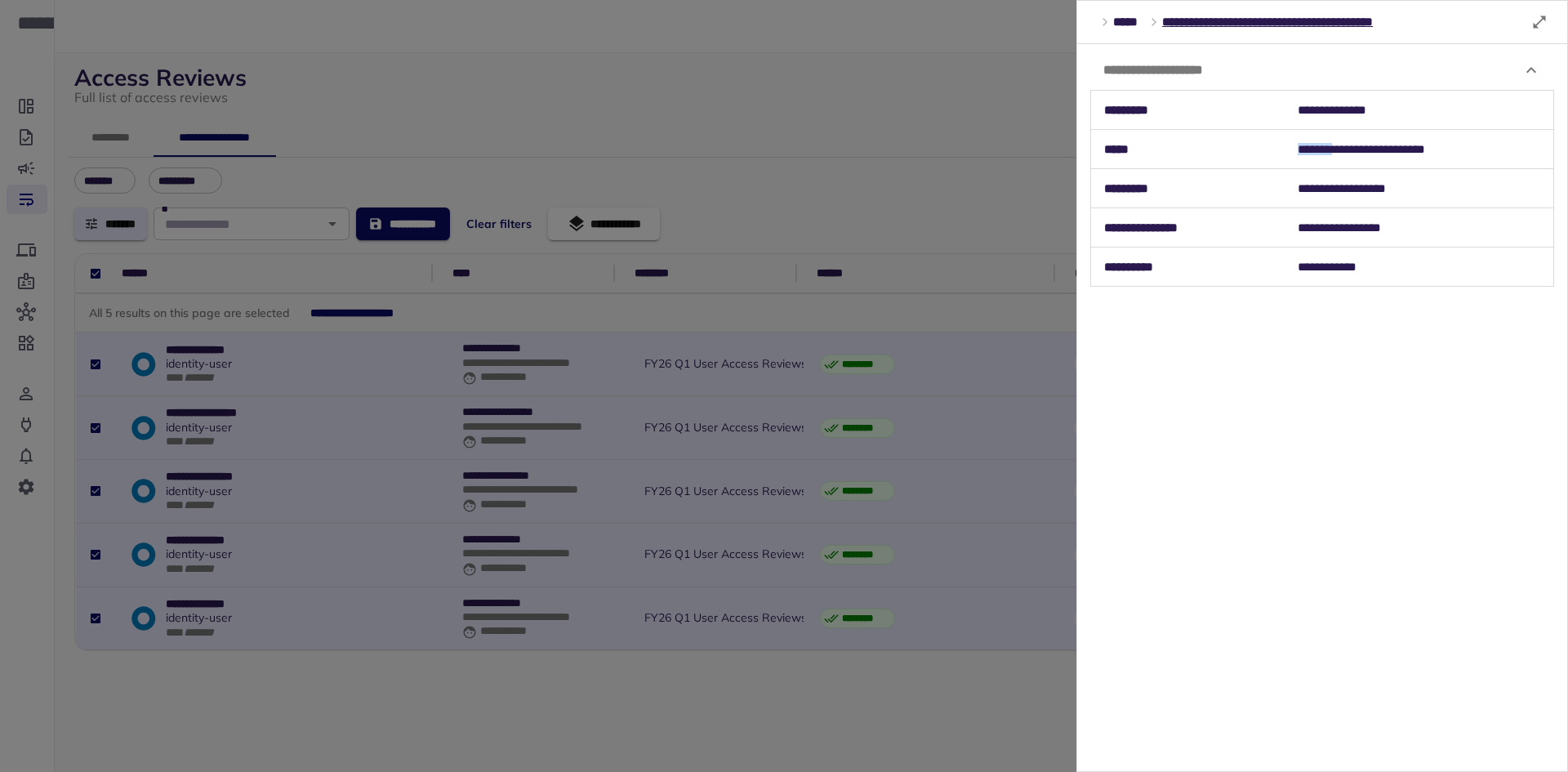 click on "**********" at bounding box center (1419, 149) 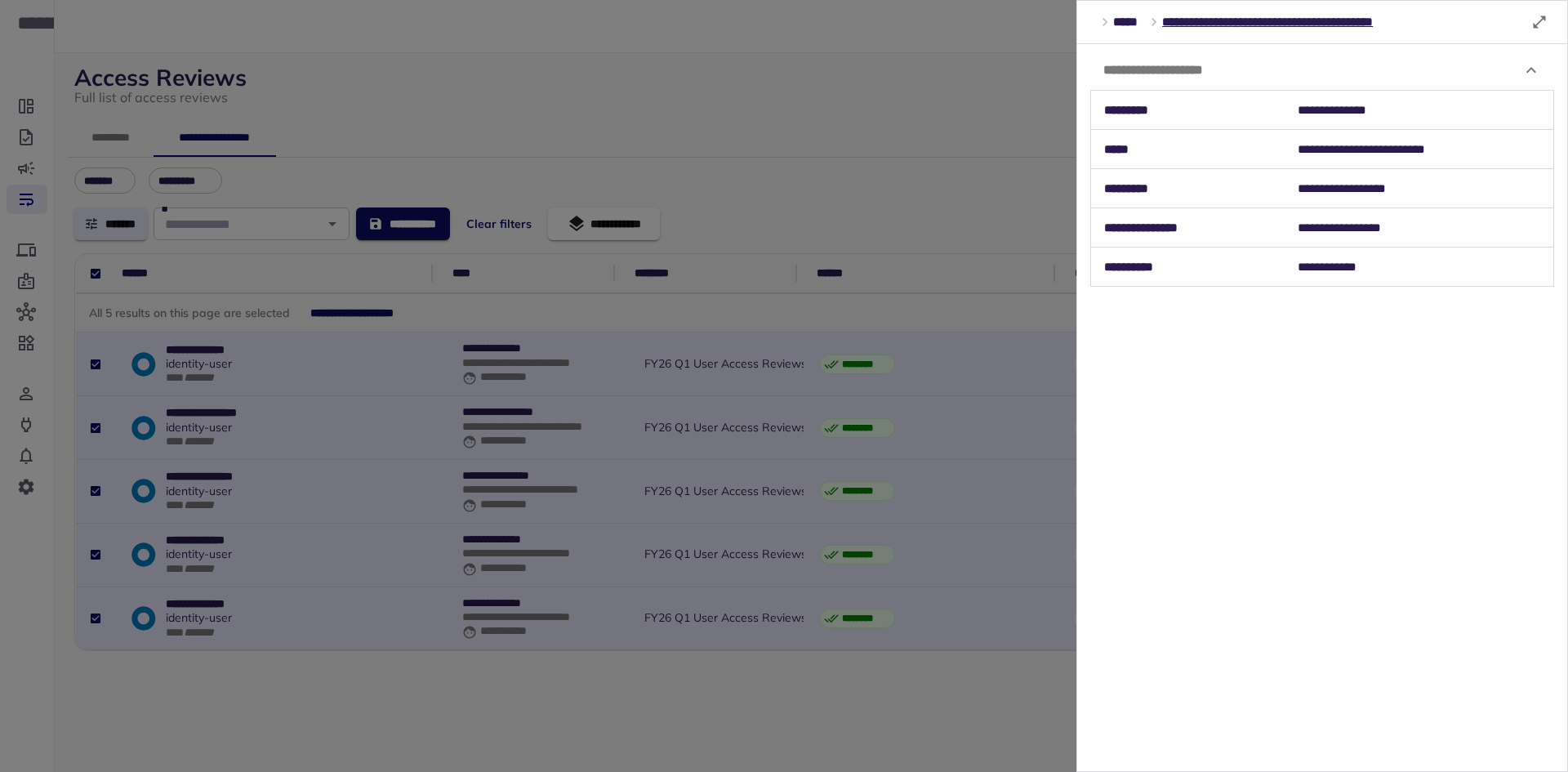 click on "**********" at bounding box center [1419, 149] 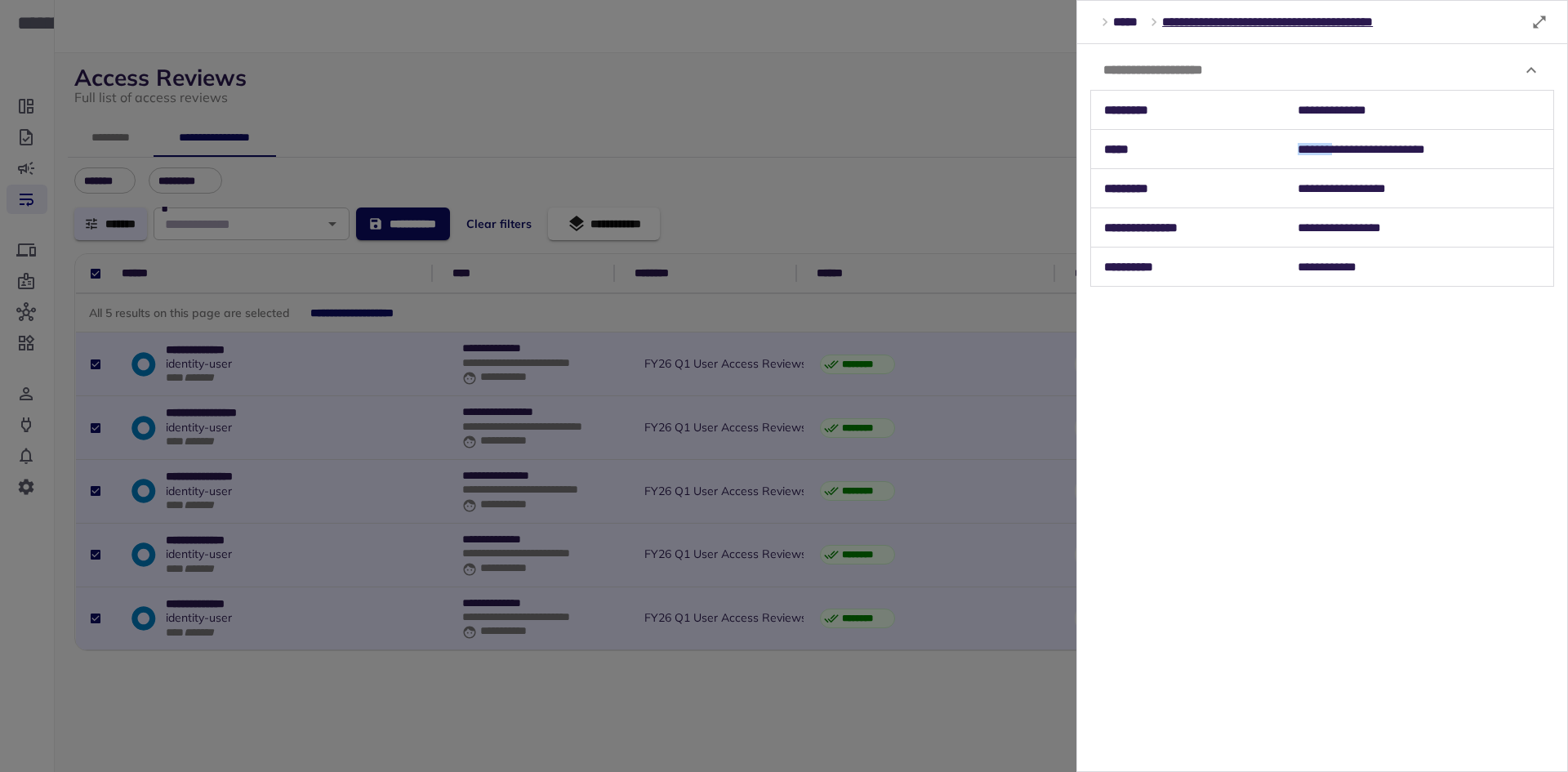 click on "**********" at bounding box center [1419, 149] 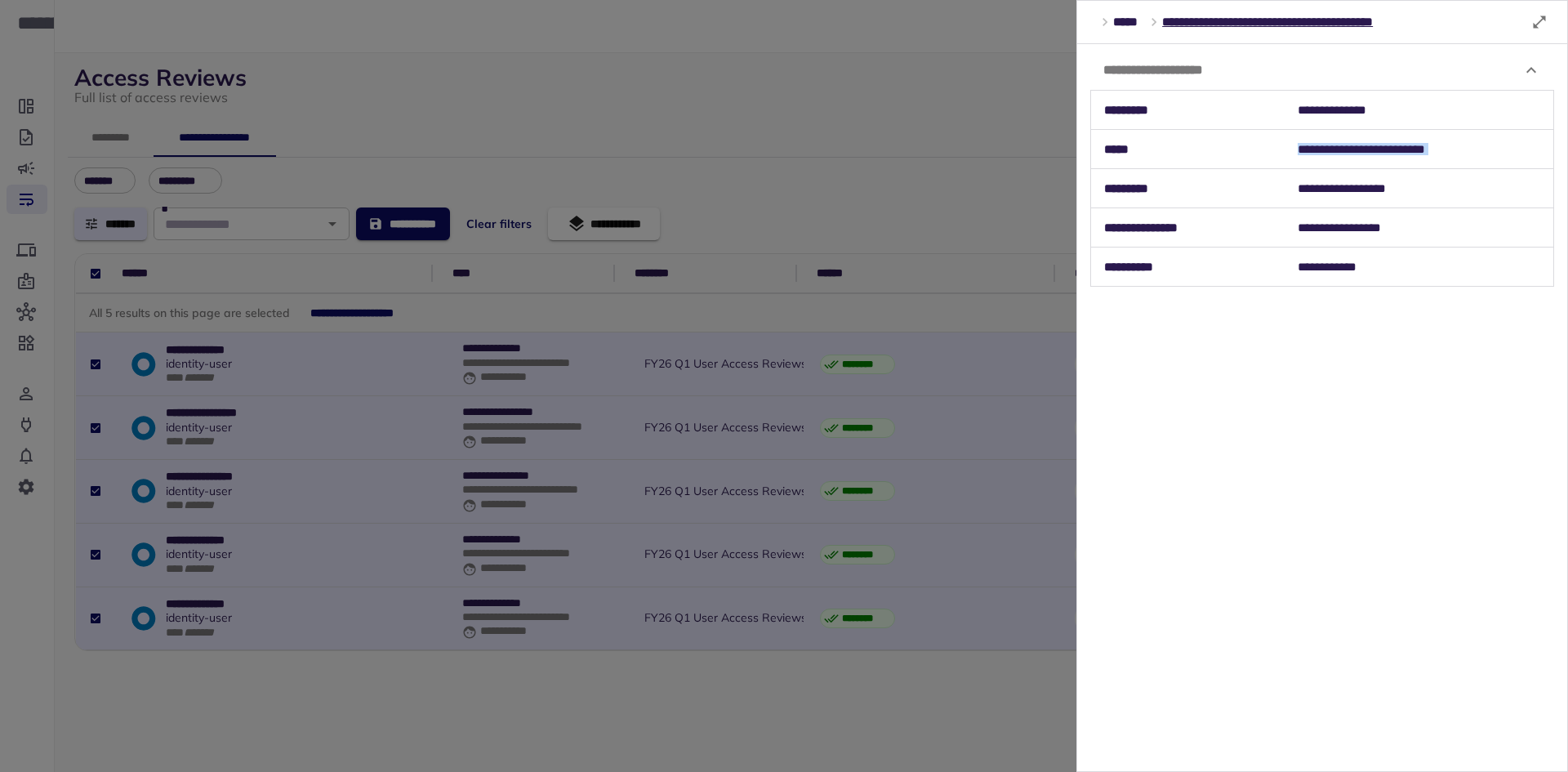 click on "**********" at bounding box center [1419, 149] 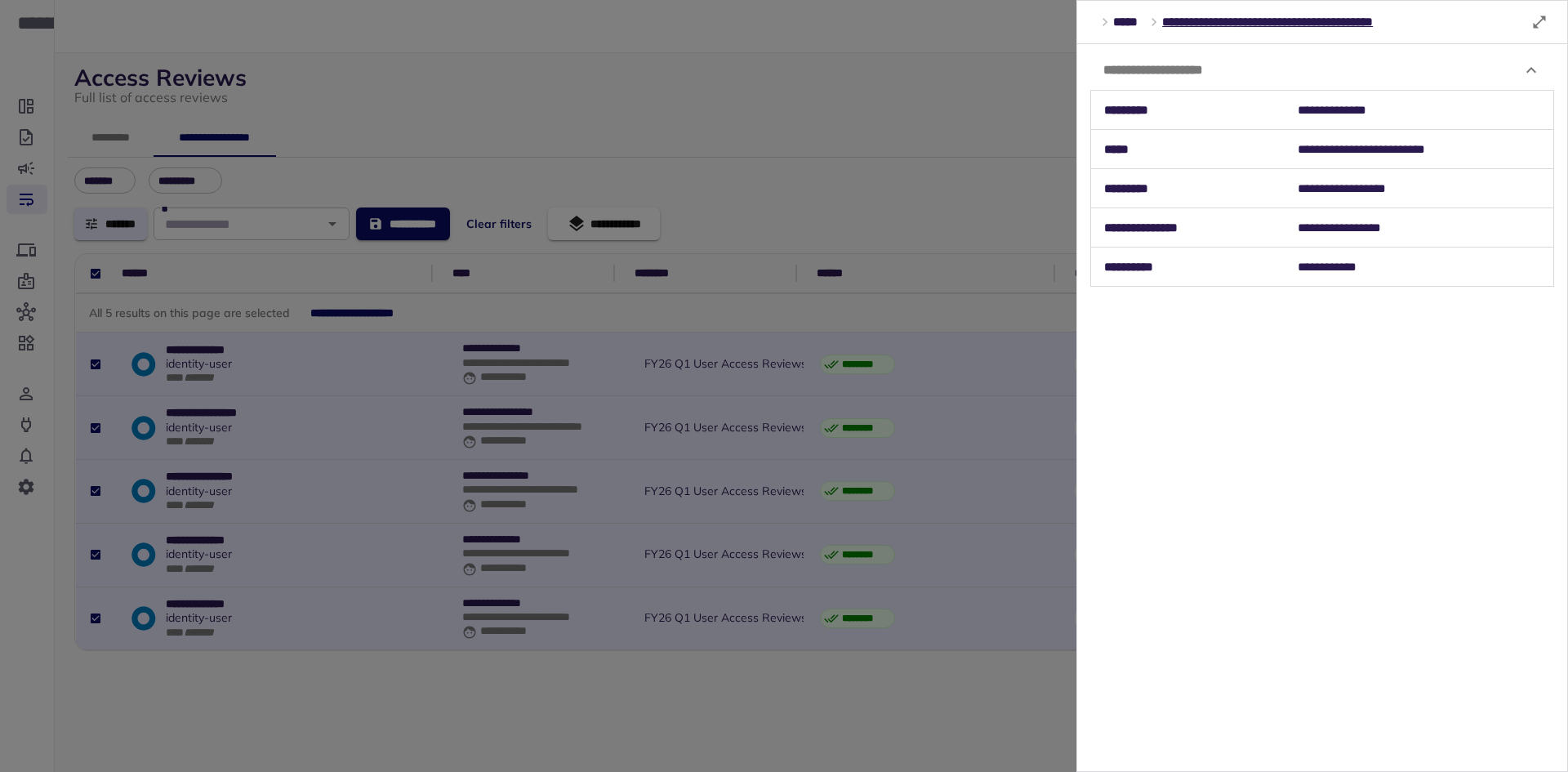 click at bounding box center (784, 386) 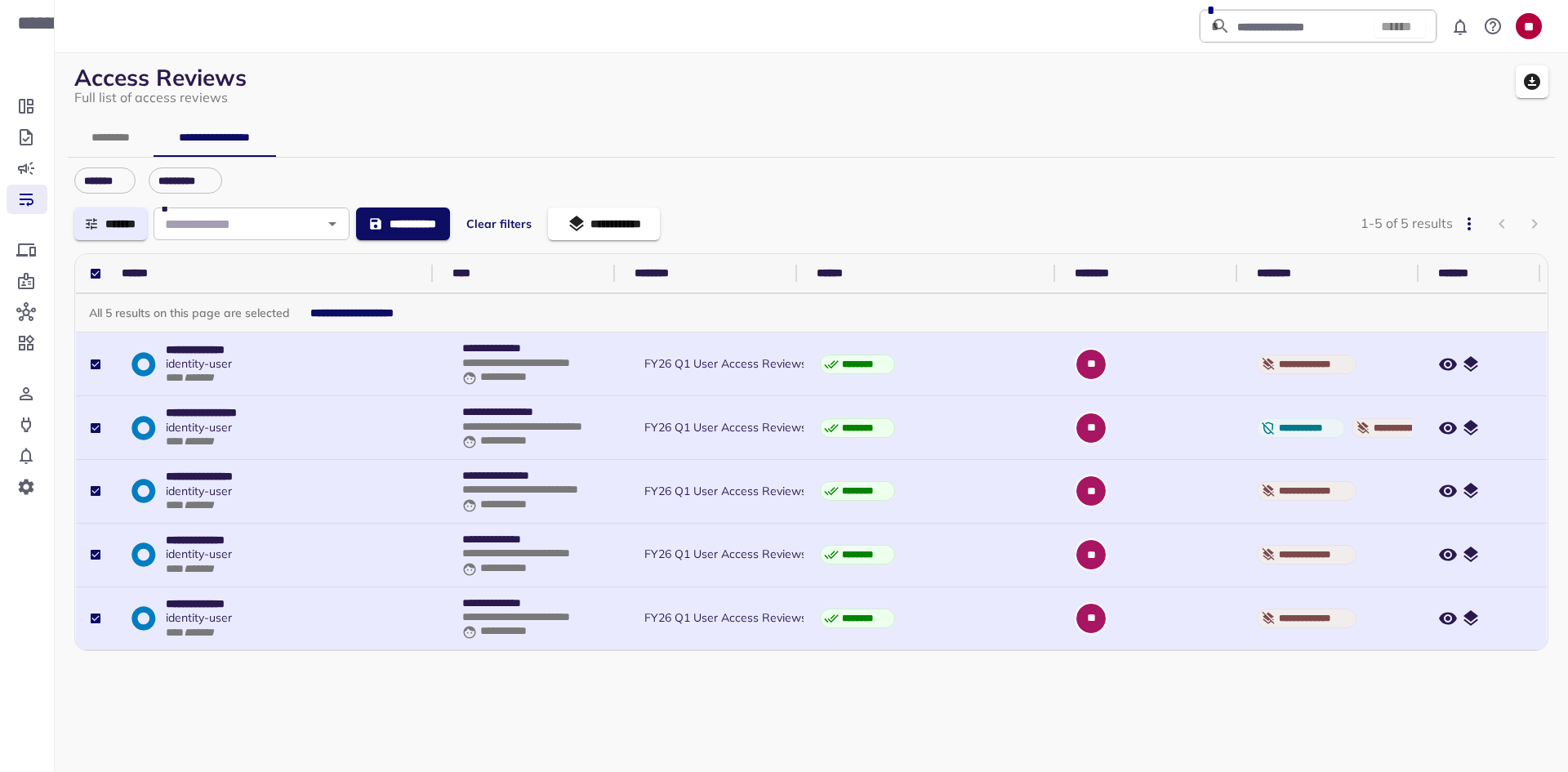 click on "**********" at bounding box center (274, 555) 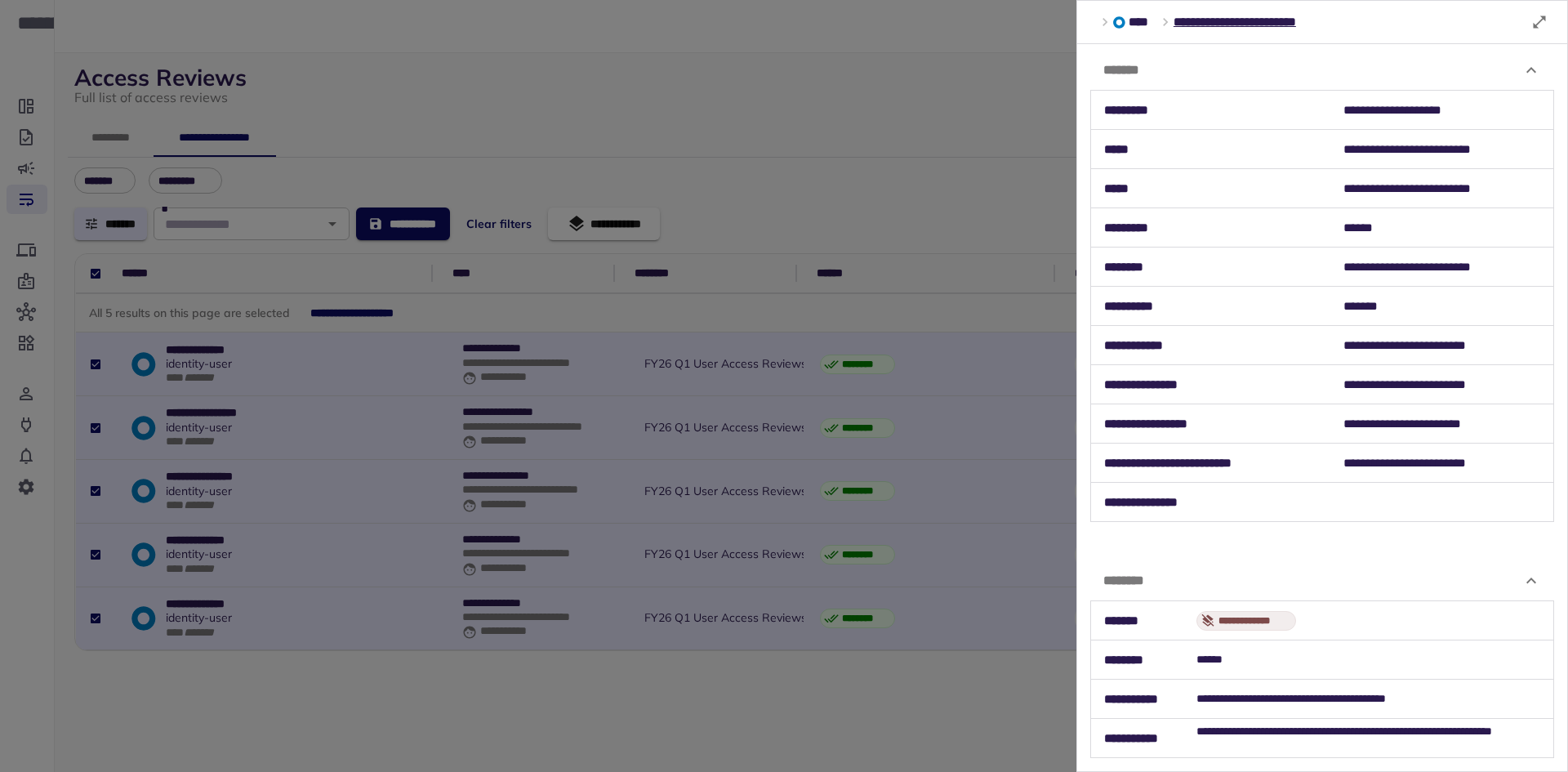 click on "**********" at bounding box center (1442, 149) 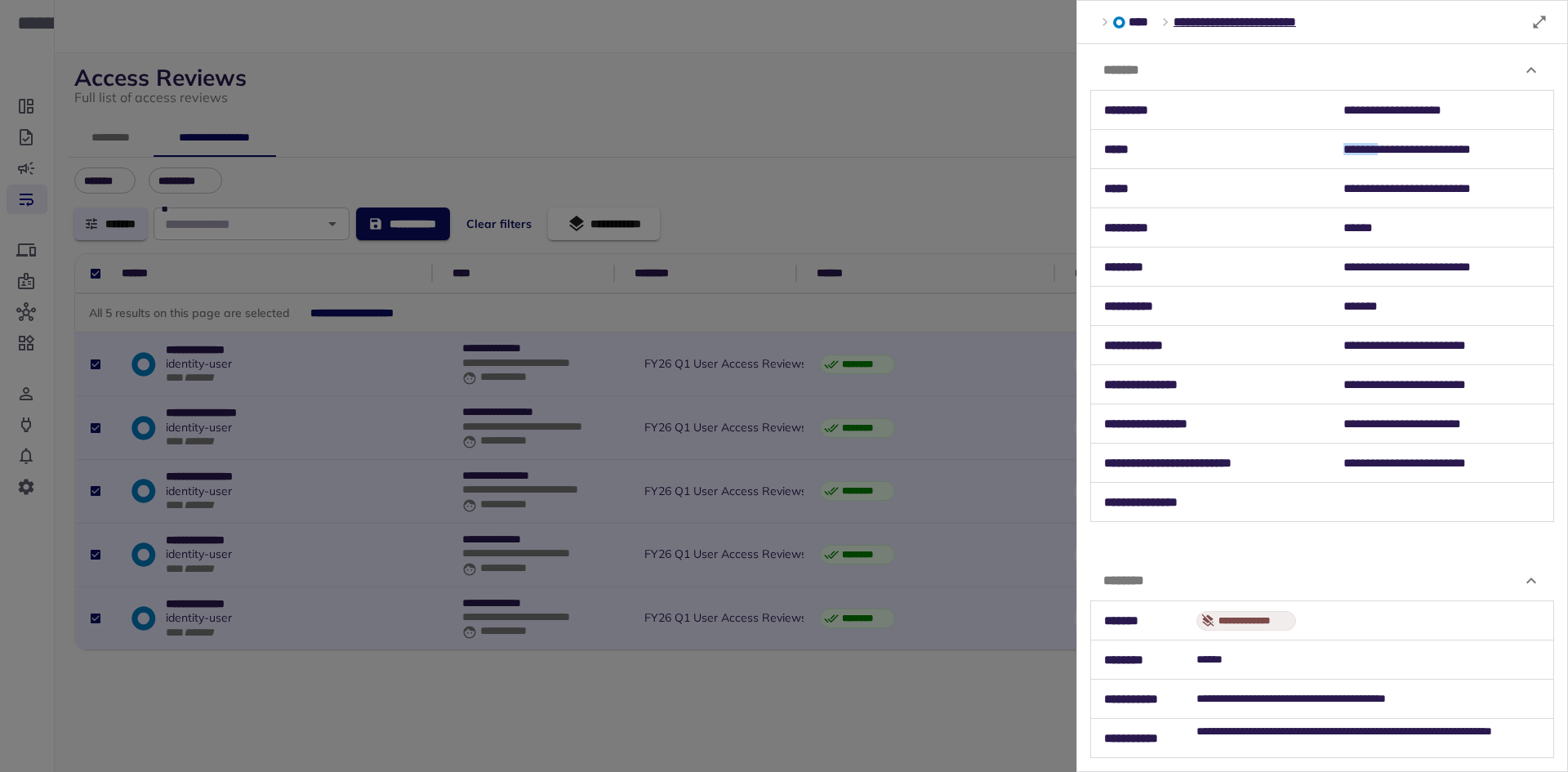 click on "**********" at bounding box center (1442, 149) 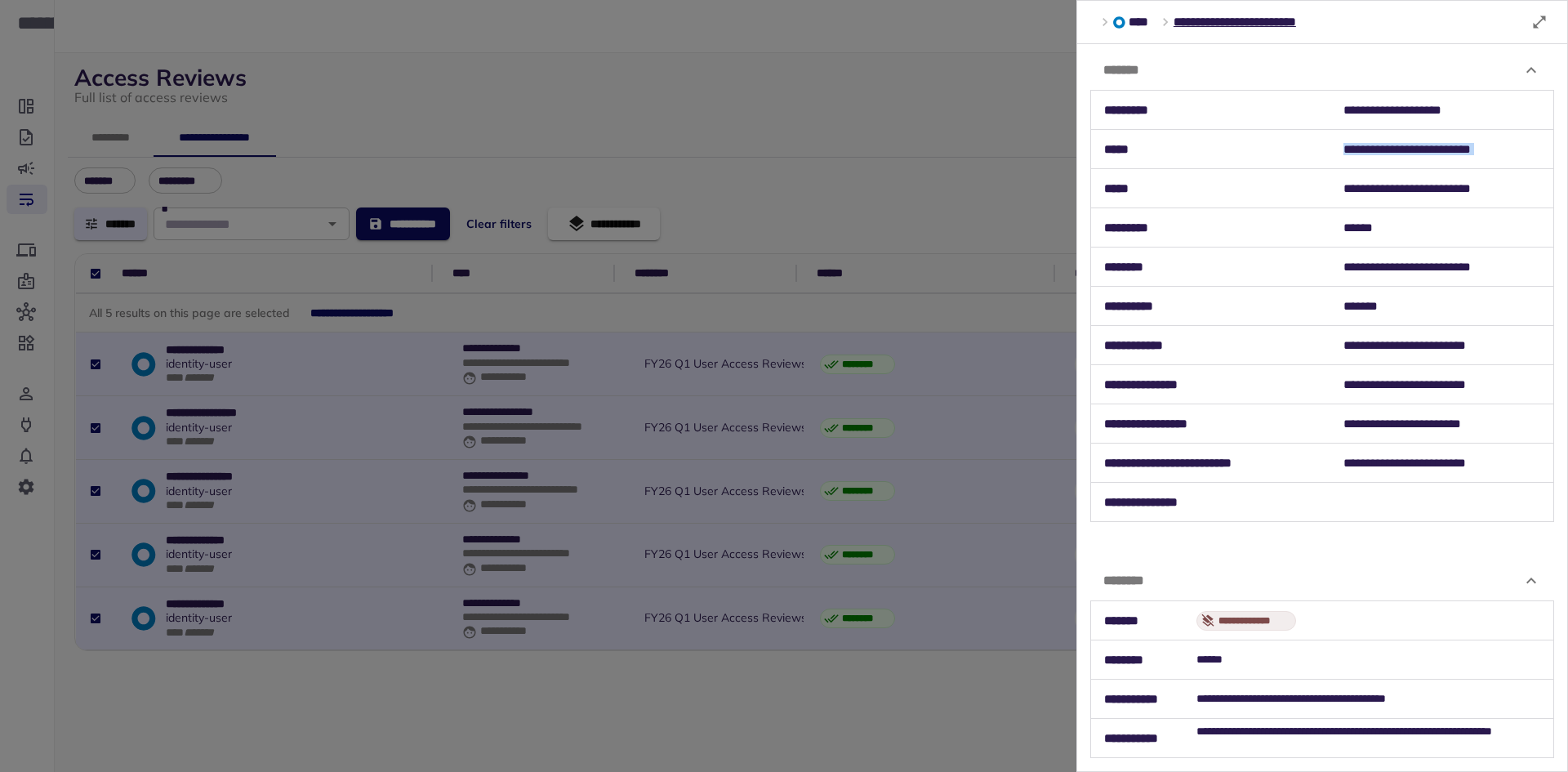 click on "**********" at bounding box center [1442, 149] 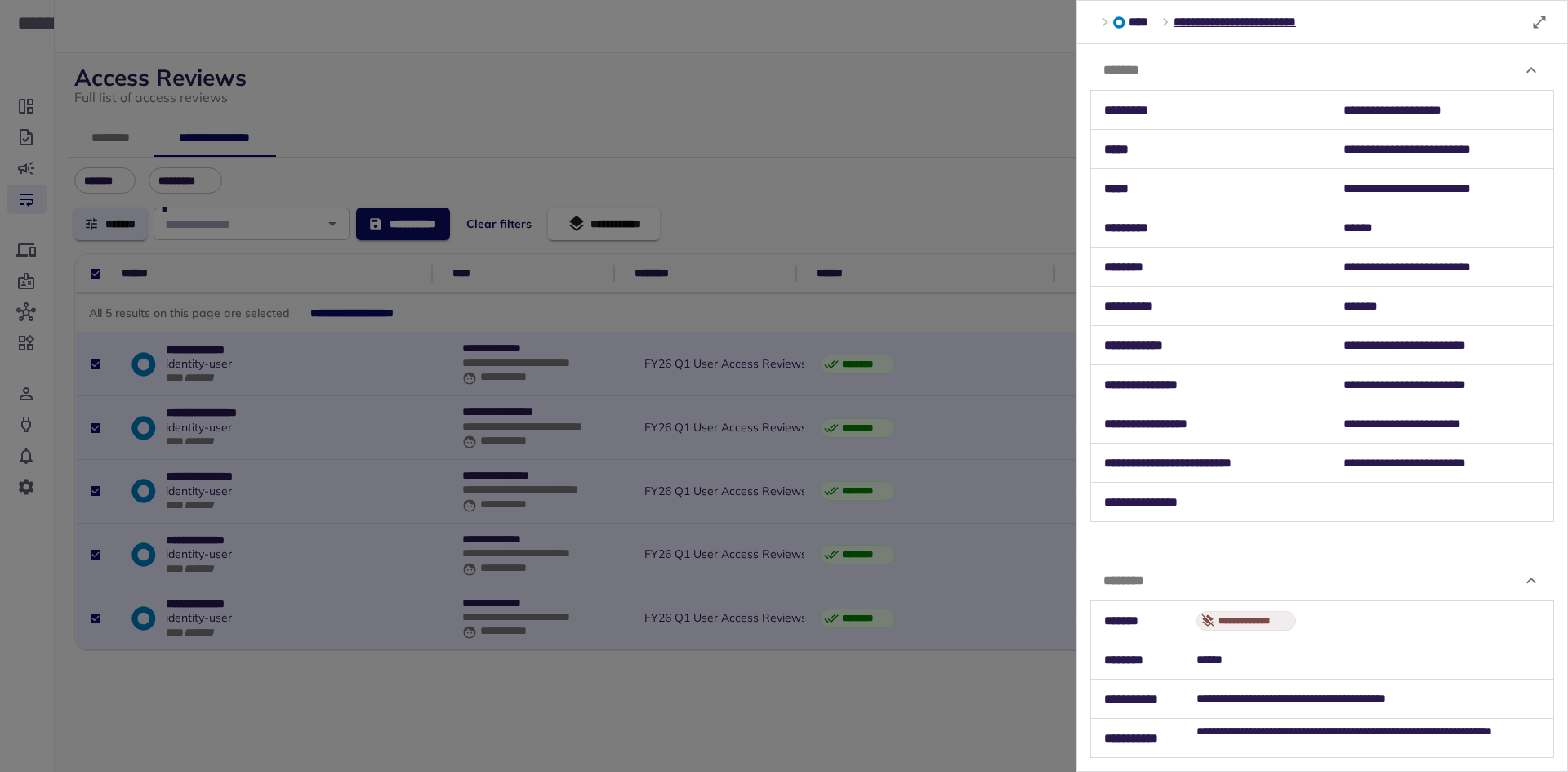 click at bounding box center [784, 386] 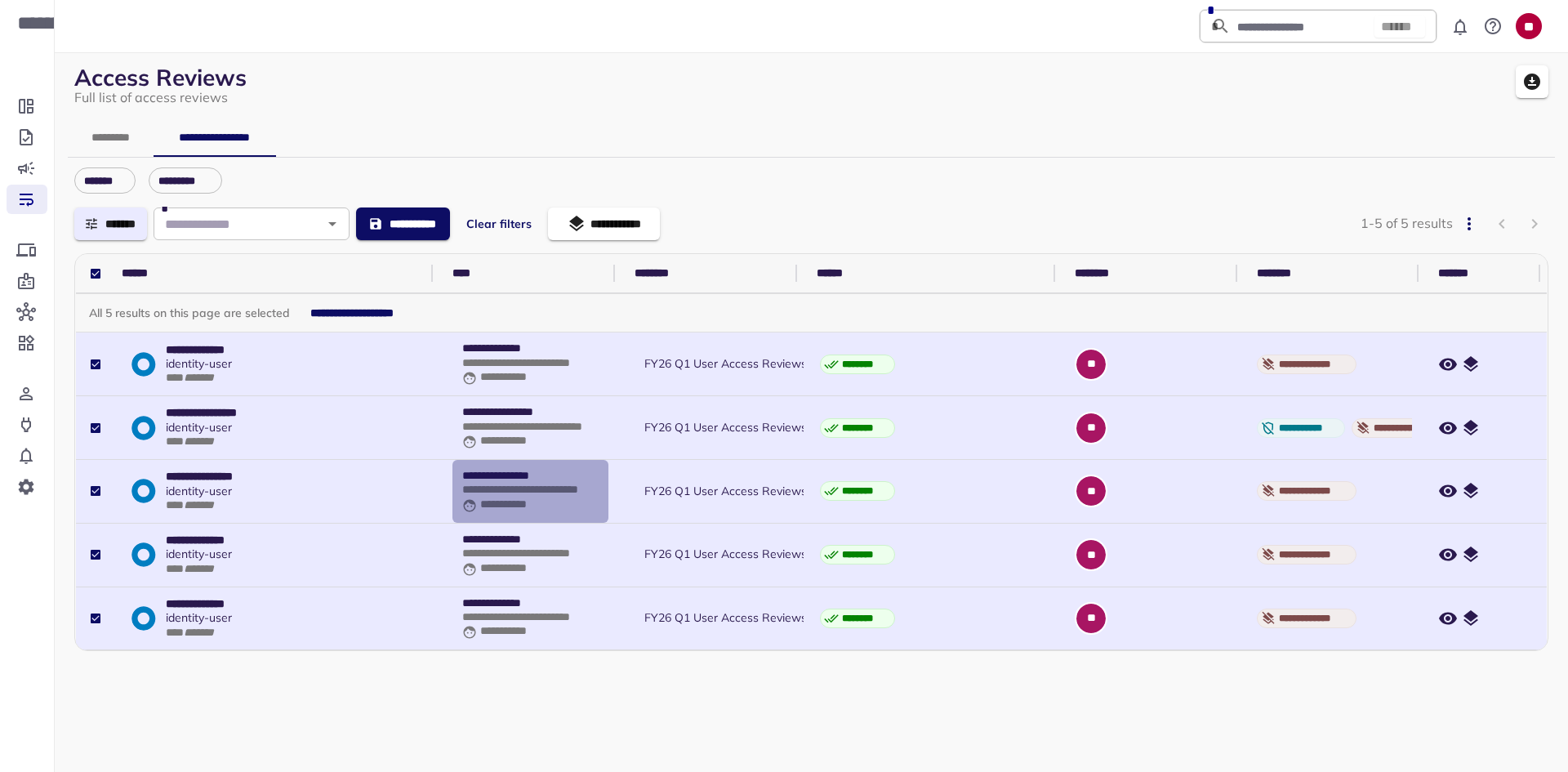 click on "**********" at bounding box center [530, 489] 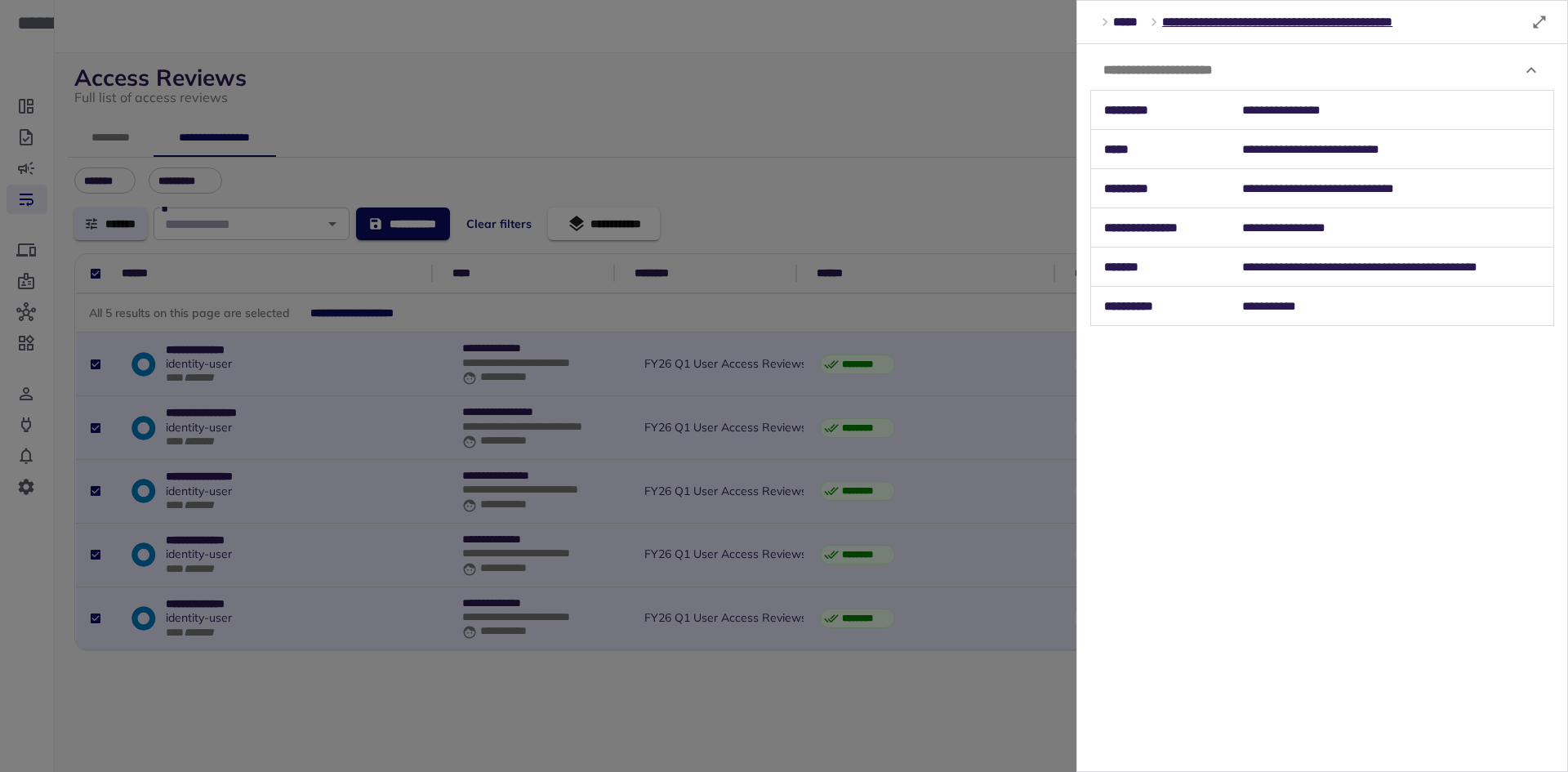click on "**********" at bounding box center (1392, 149) 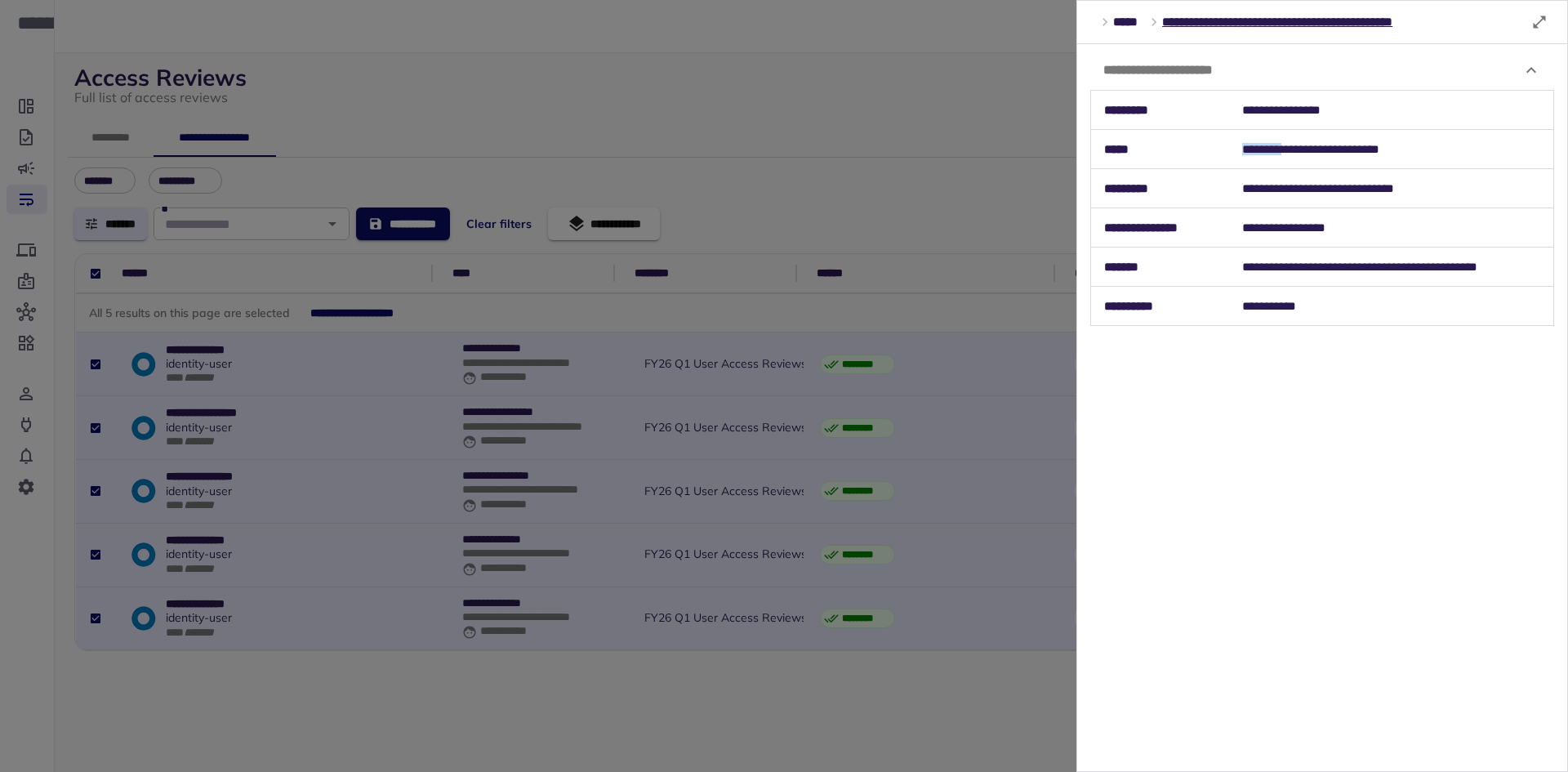 click on "**********" at bounding box center [1392, 149] 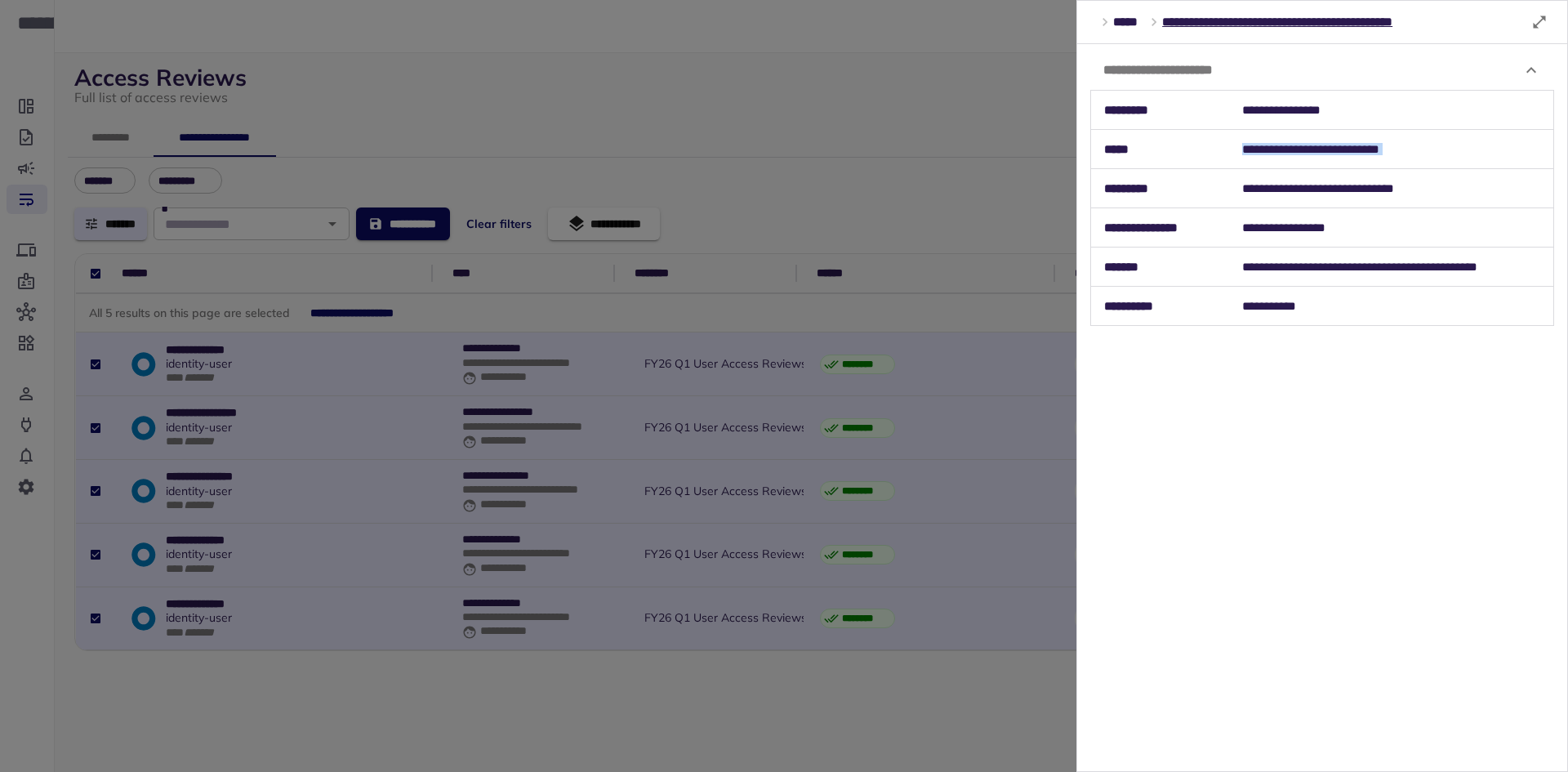 click on "**********" at bounding box center [1392, 149] 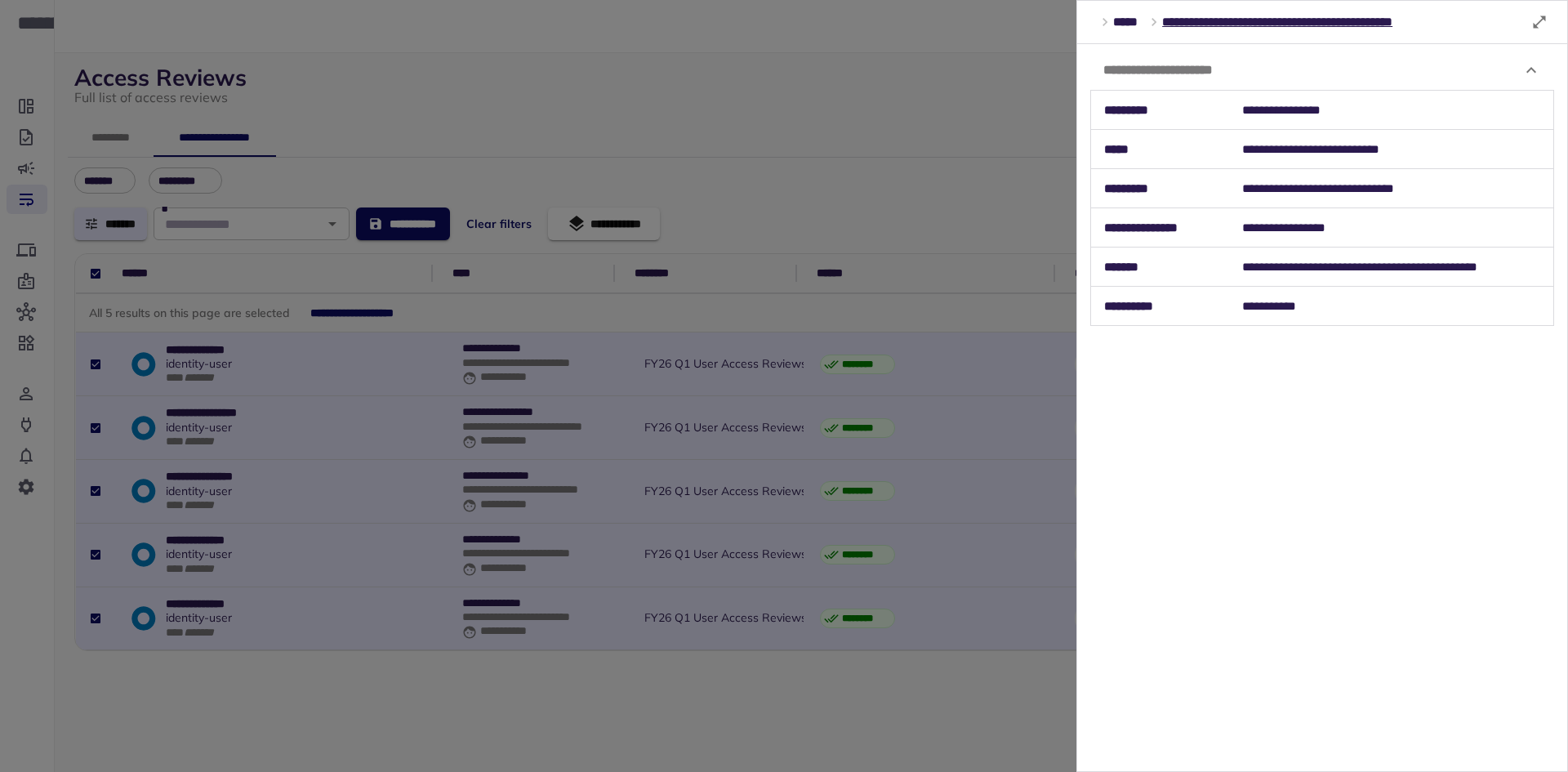 click at bounding box center (784, 386) 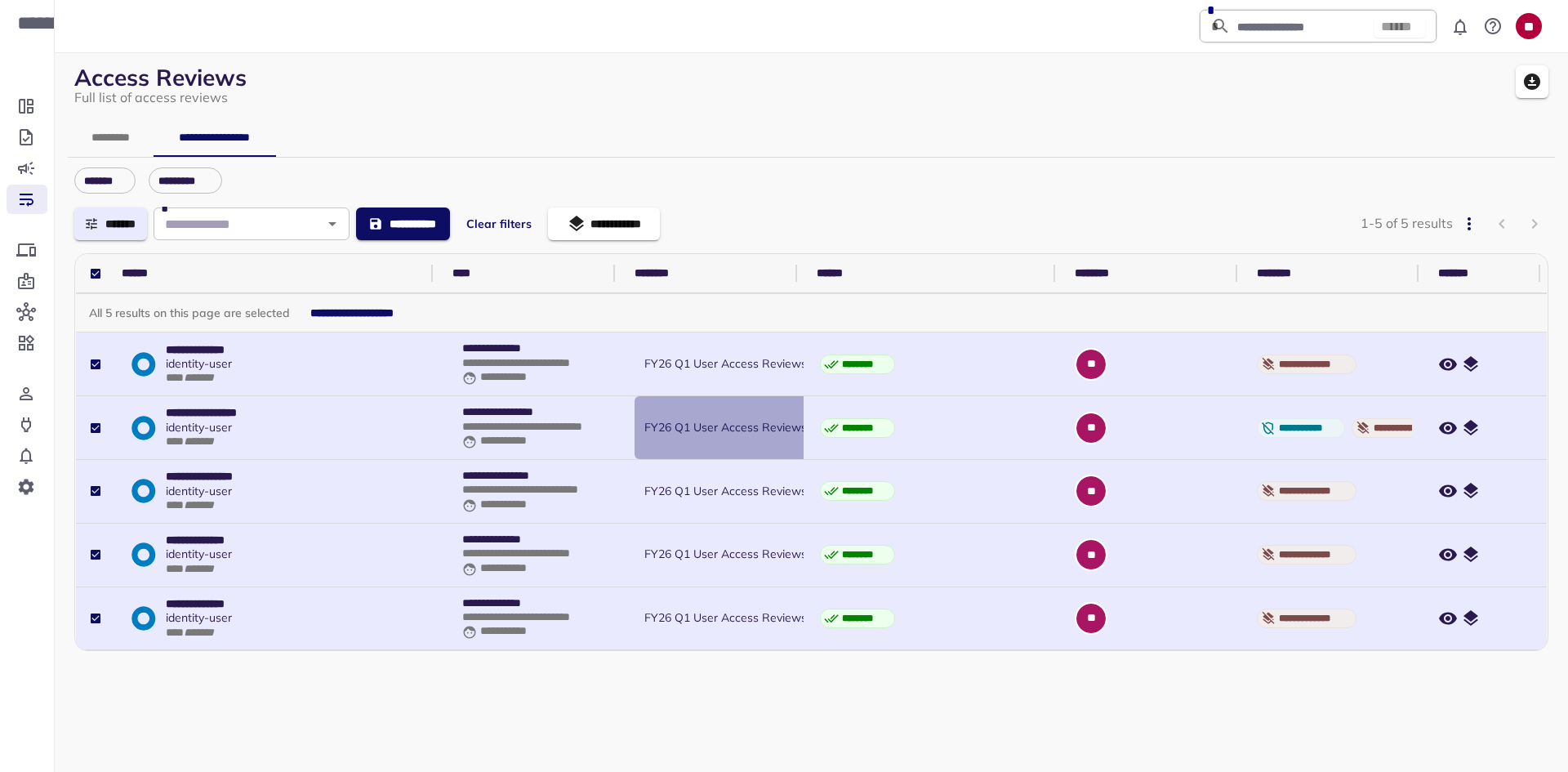click on "FY26 Q1 User Access Reviews" at bounding box center [725, 427] 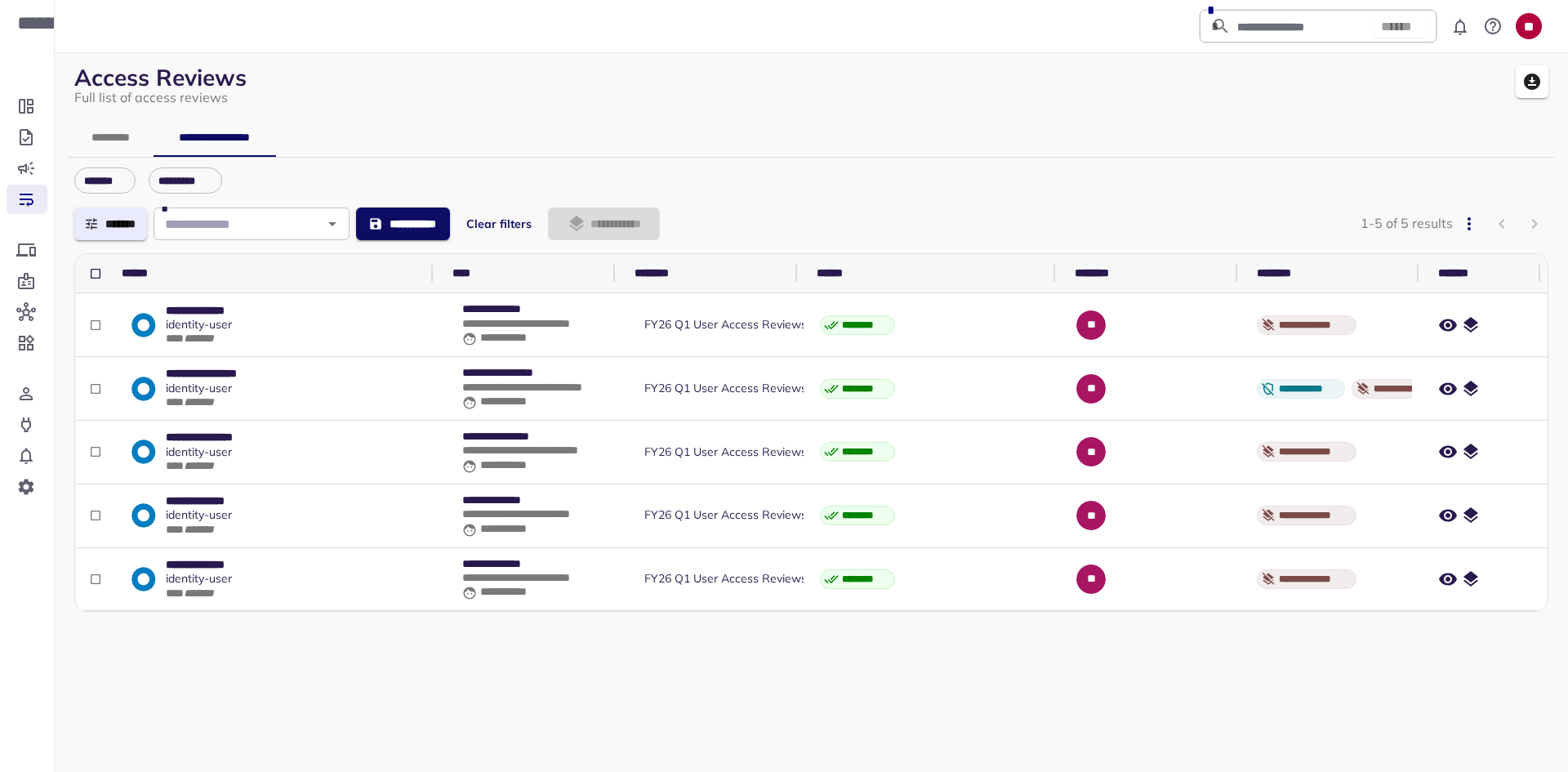 click on "**********" at bounding box center [530, 387] 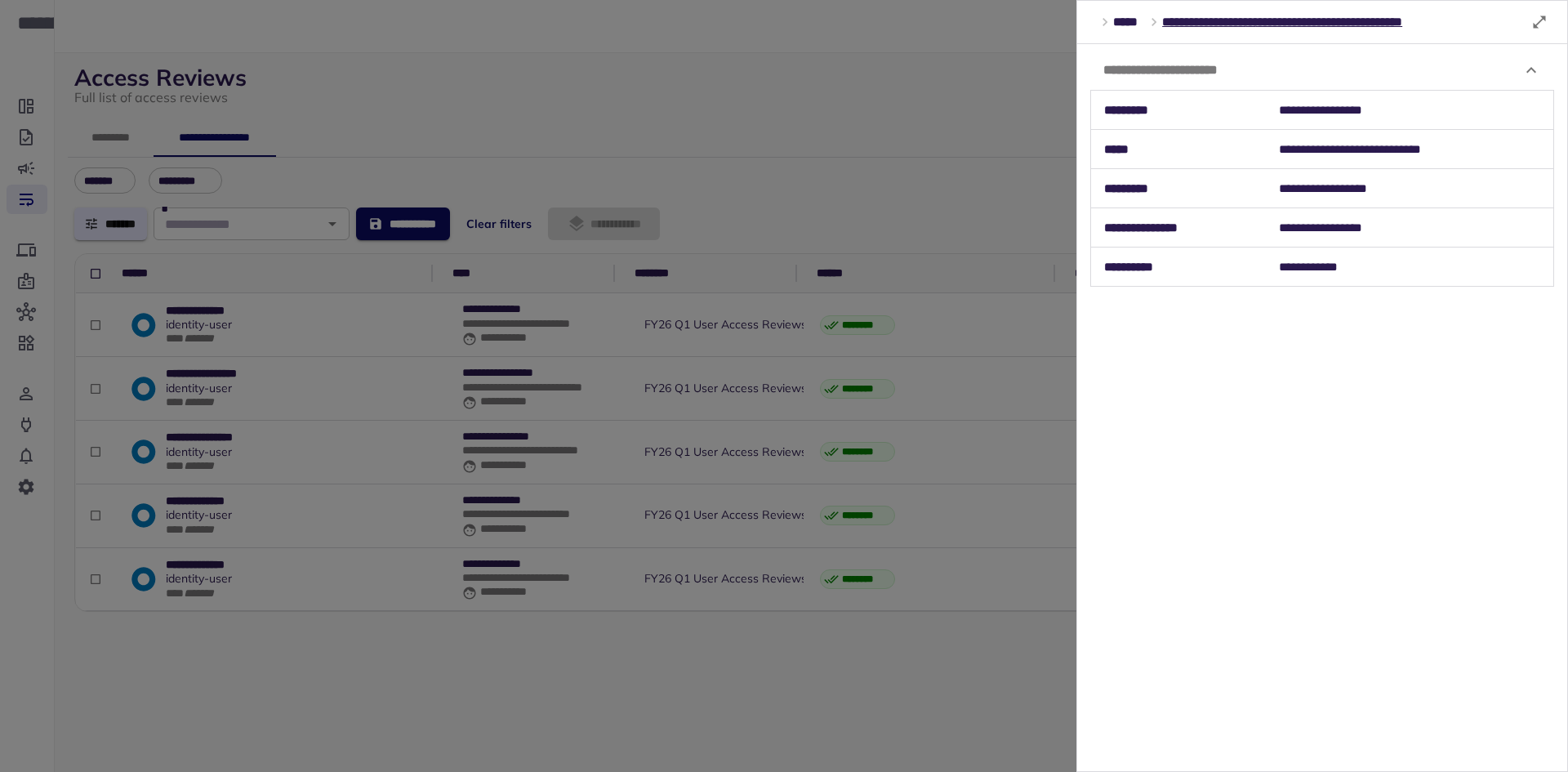 click on "**********" at bounding box center (1410, 149) 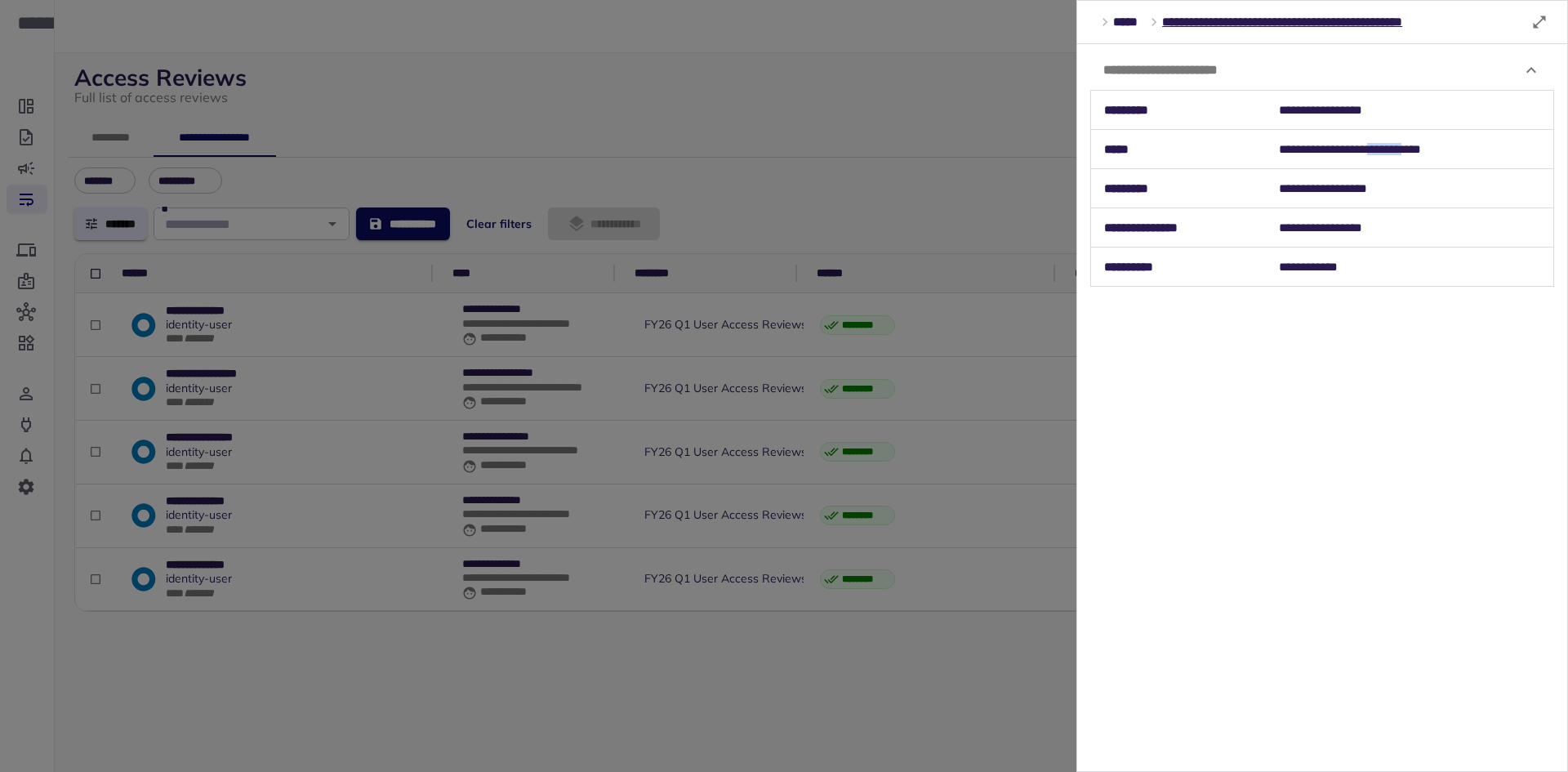 click on "**********" at bounding box center [1410, 149] 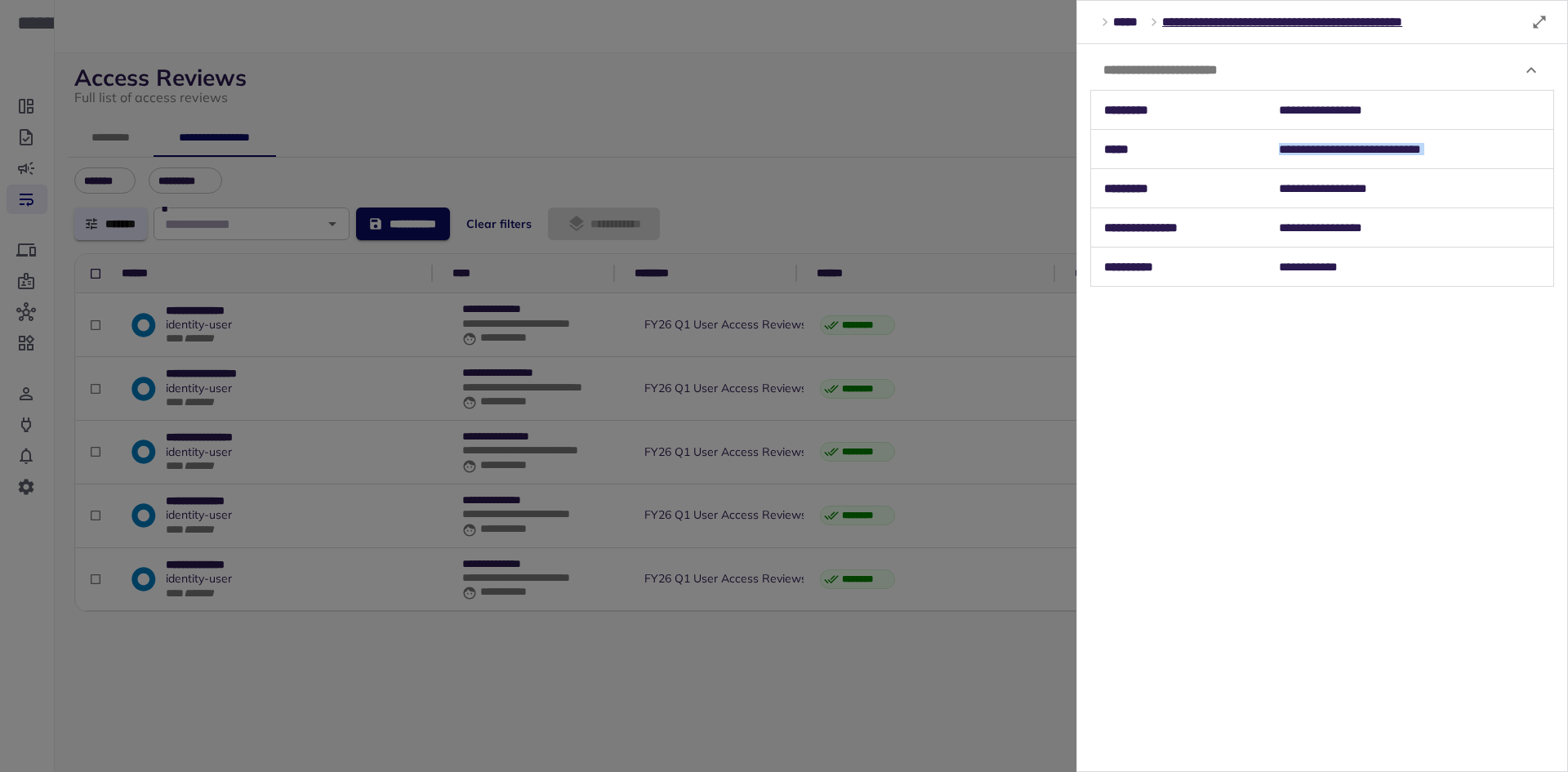 click on "**********" at bounding box center (1410, 149) 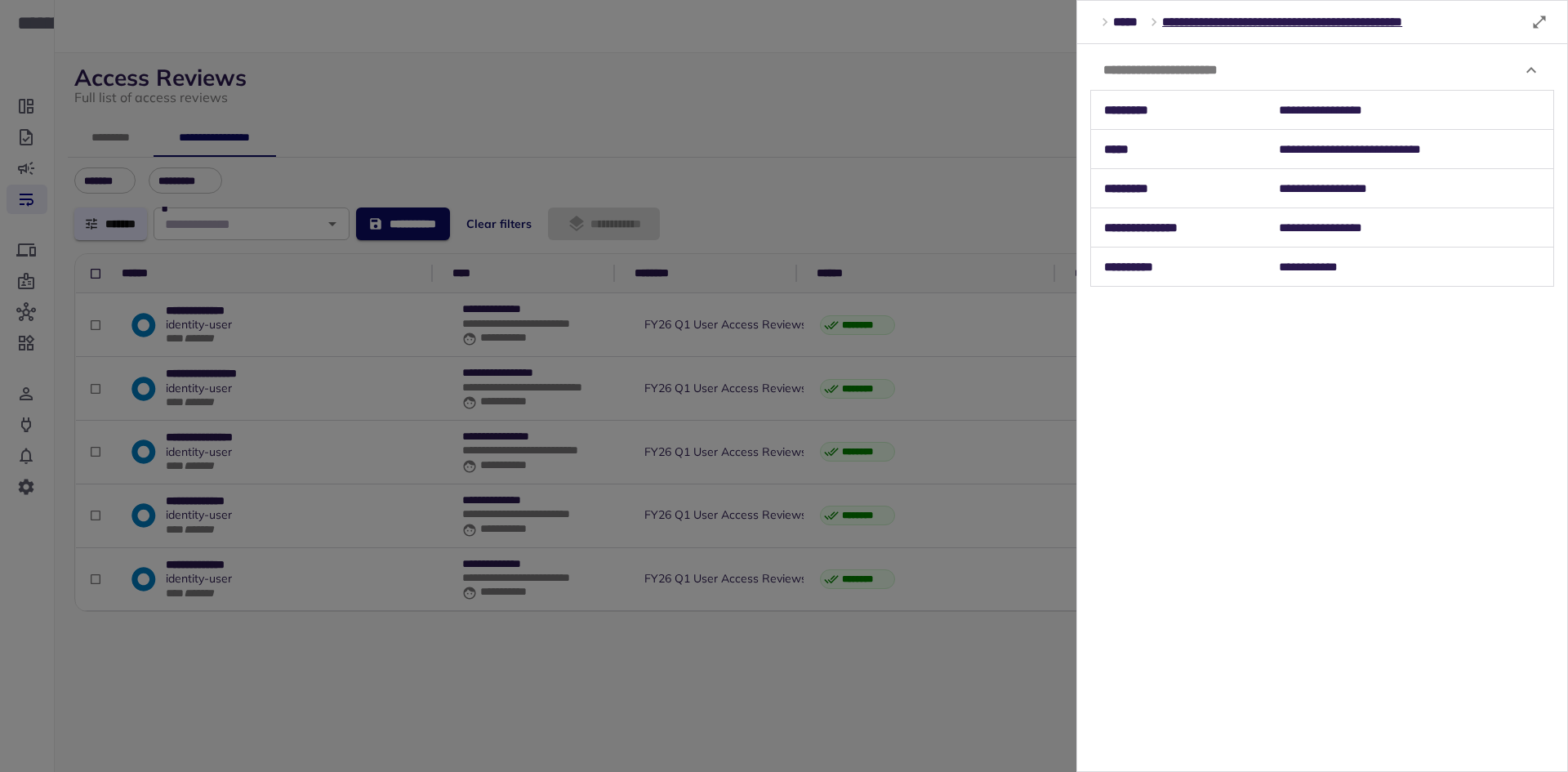 click at bounding box center [784, 386] 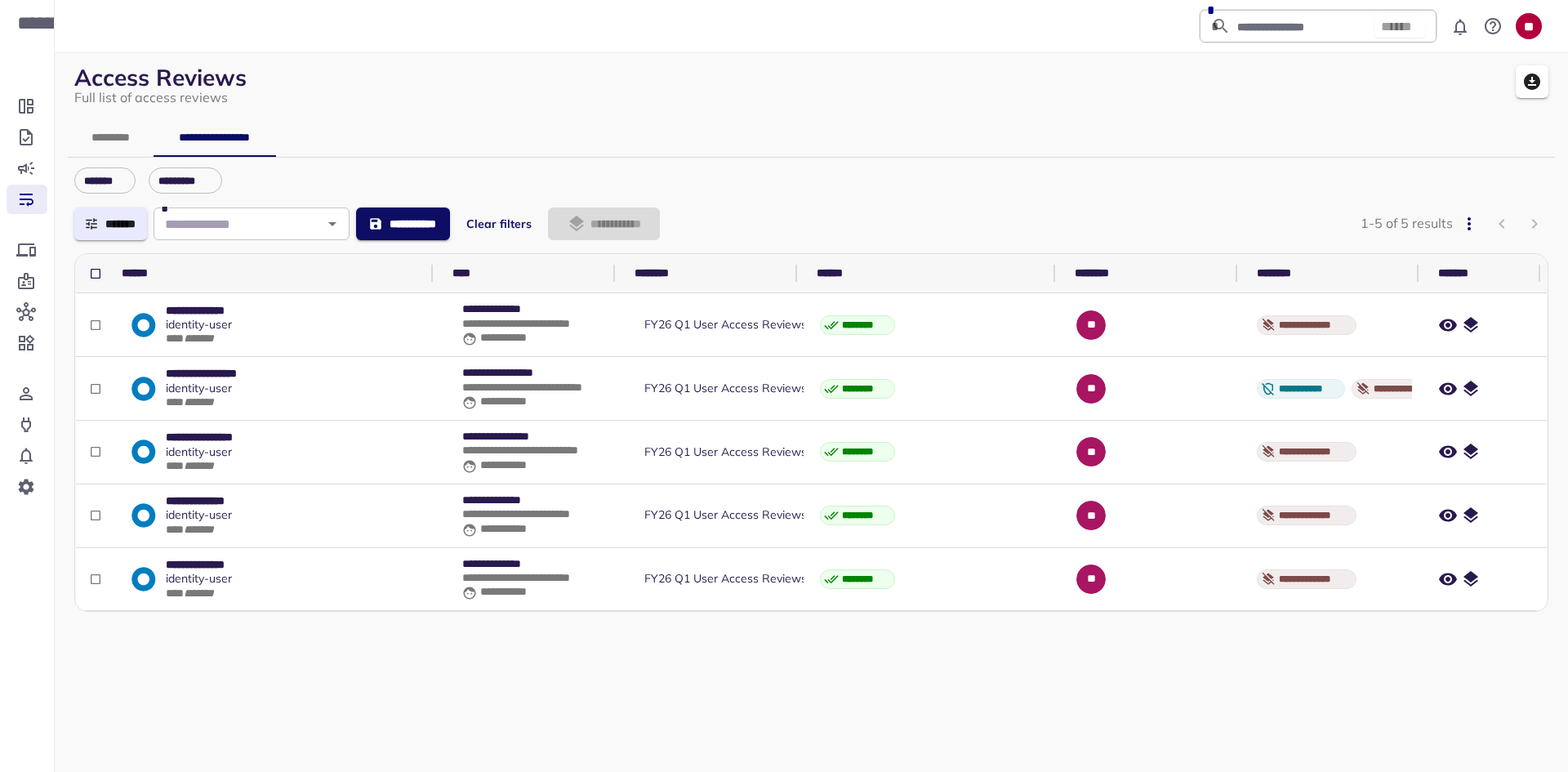 click on "**********" at bounding box center [530, 324] 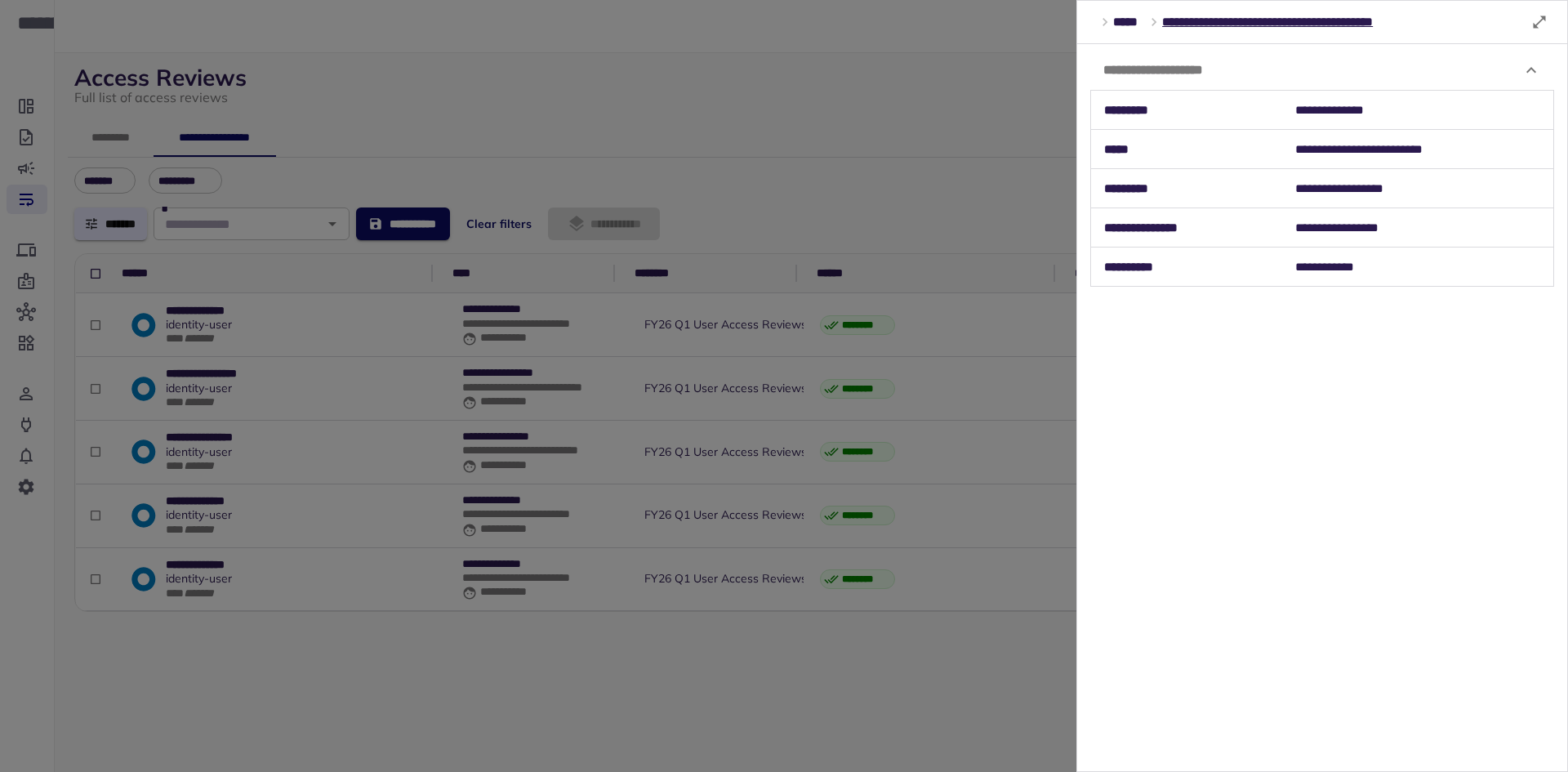 click on "**********" at bounding box center (1418, 149) 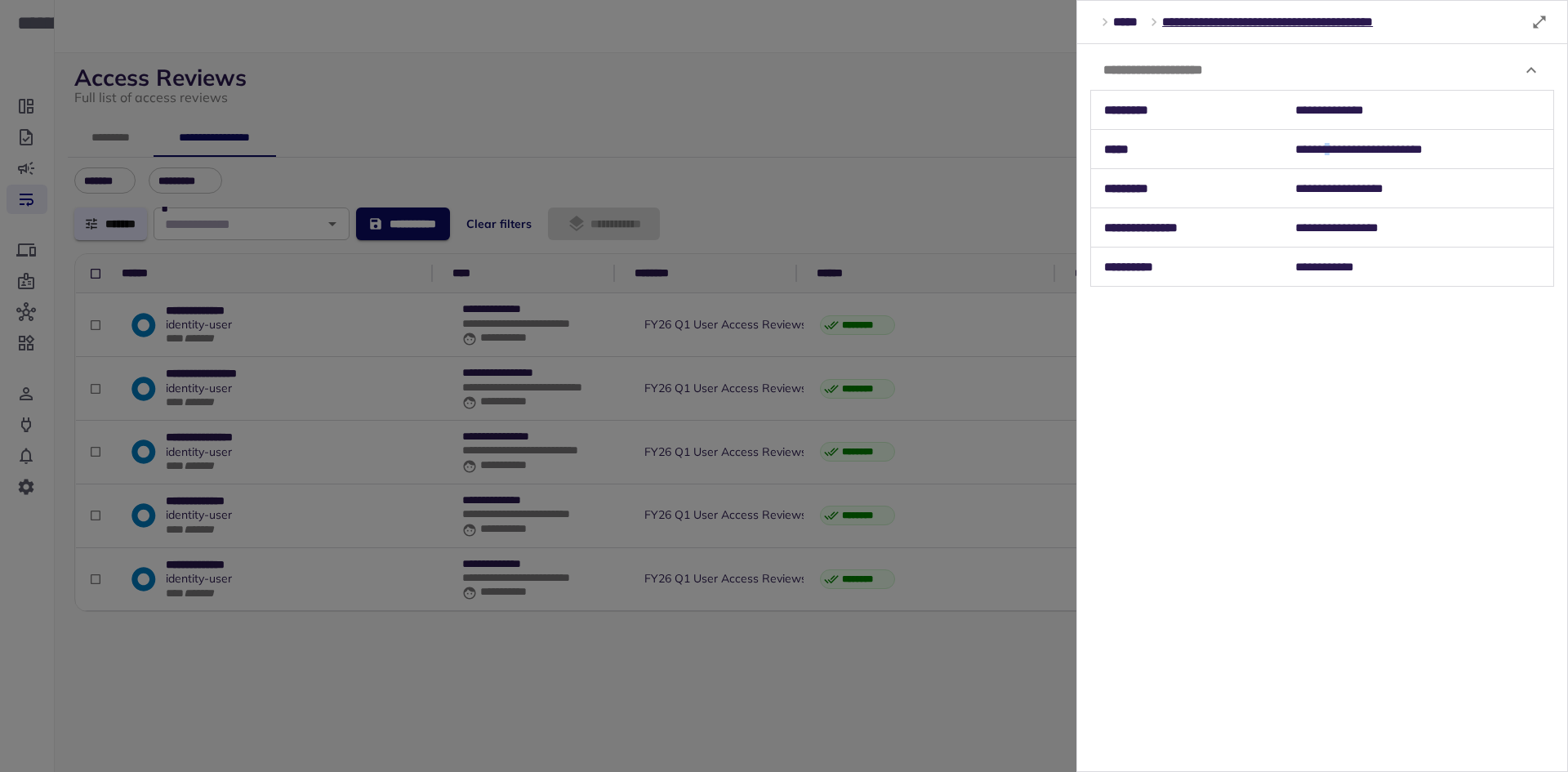 click on "**********" at bounding box center (1418, 149) 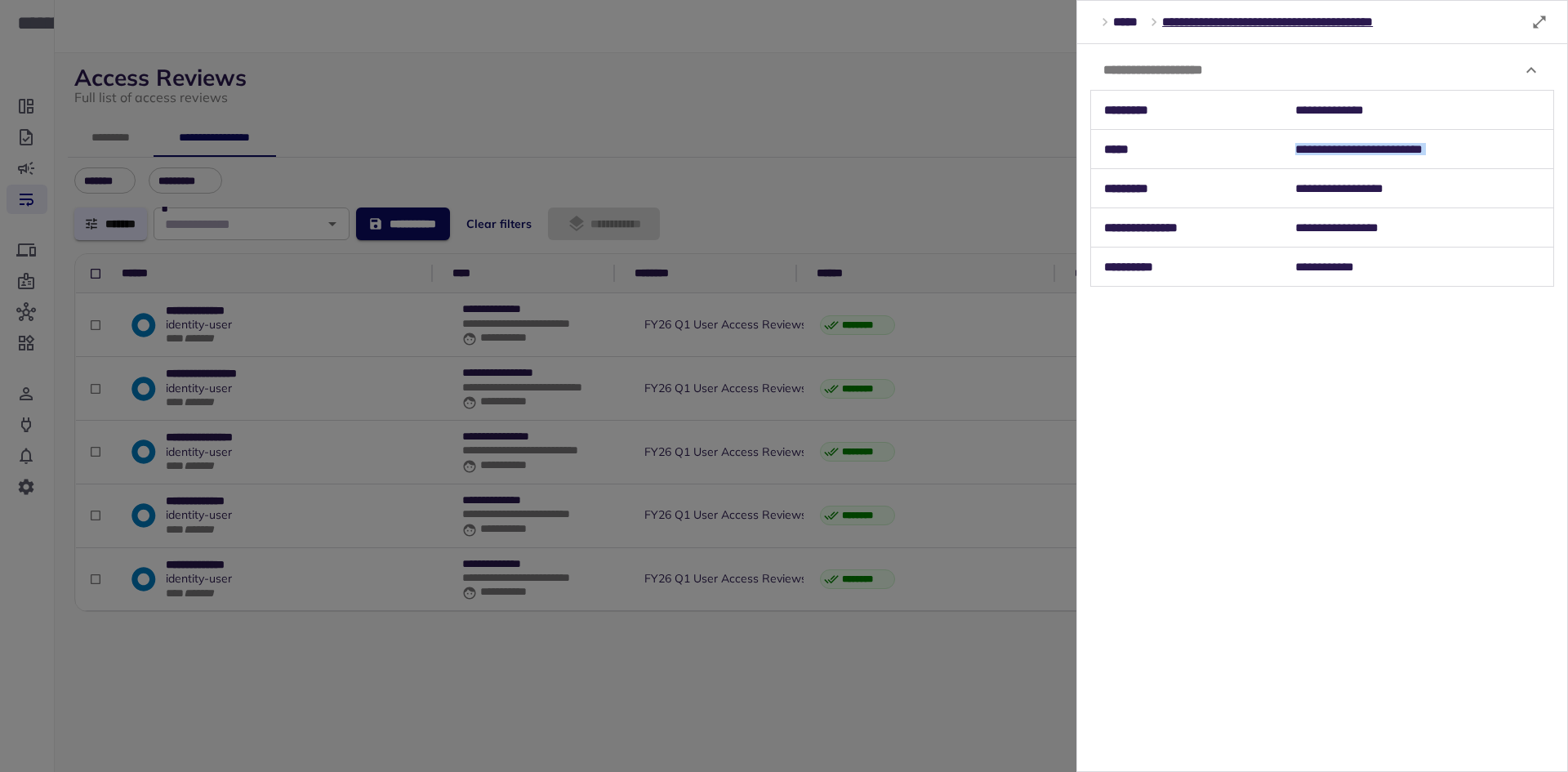 click on "**********" at bounding box center [1418, 149] 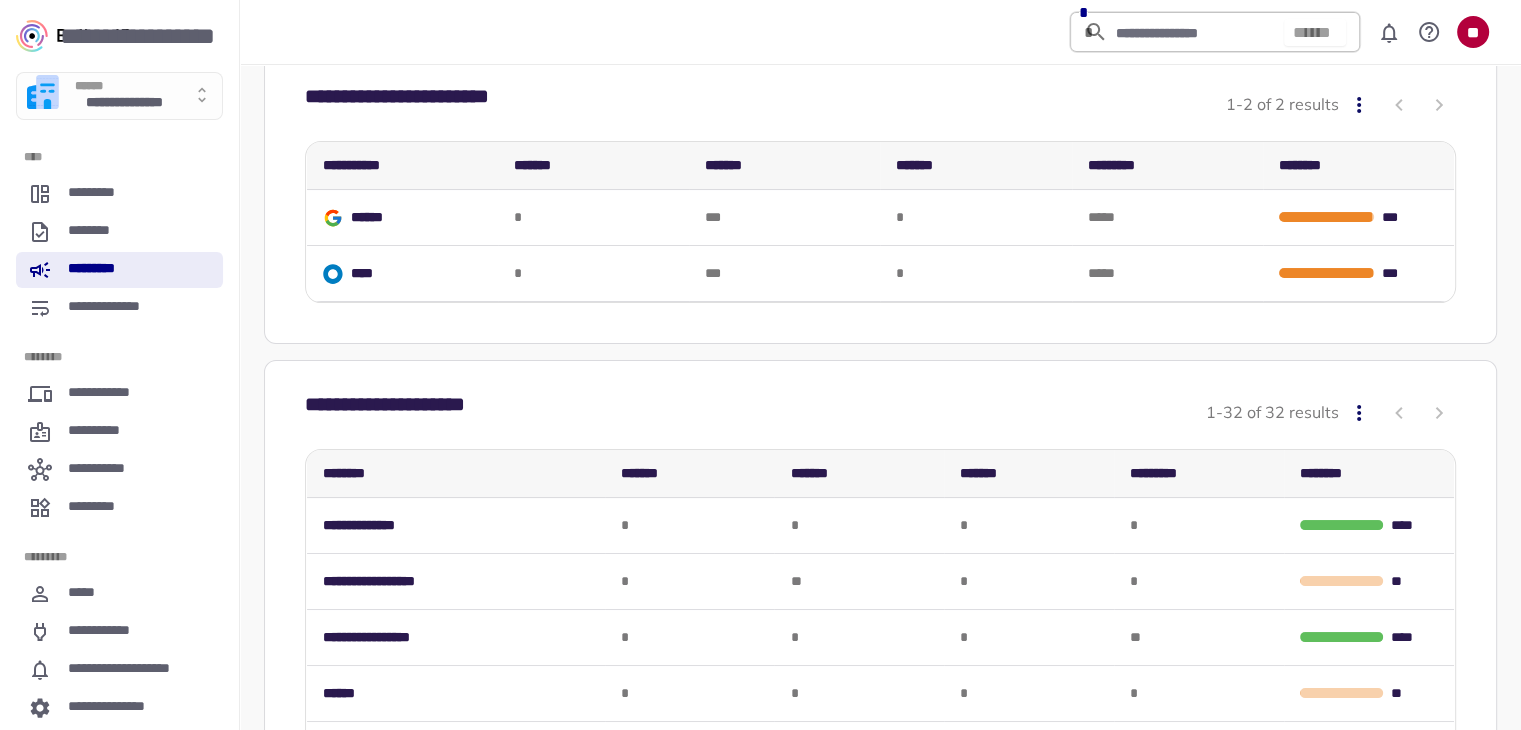 scroll, scrollTop: 400, scrollLeft: 0, axis: vertical 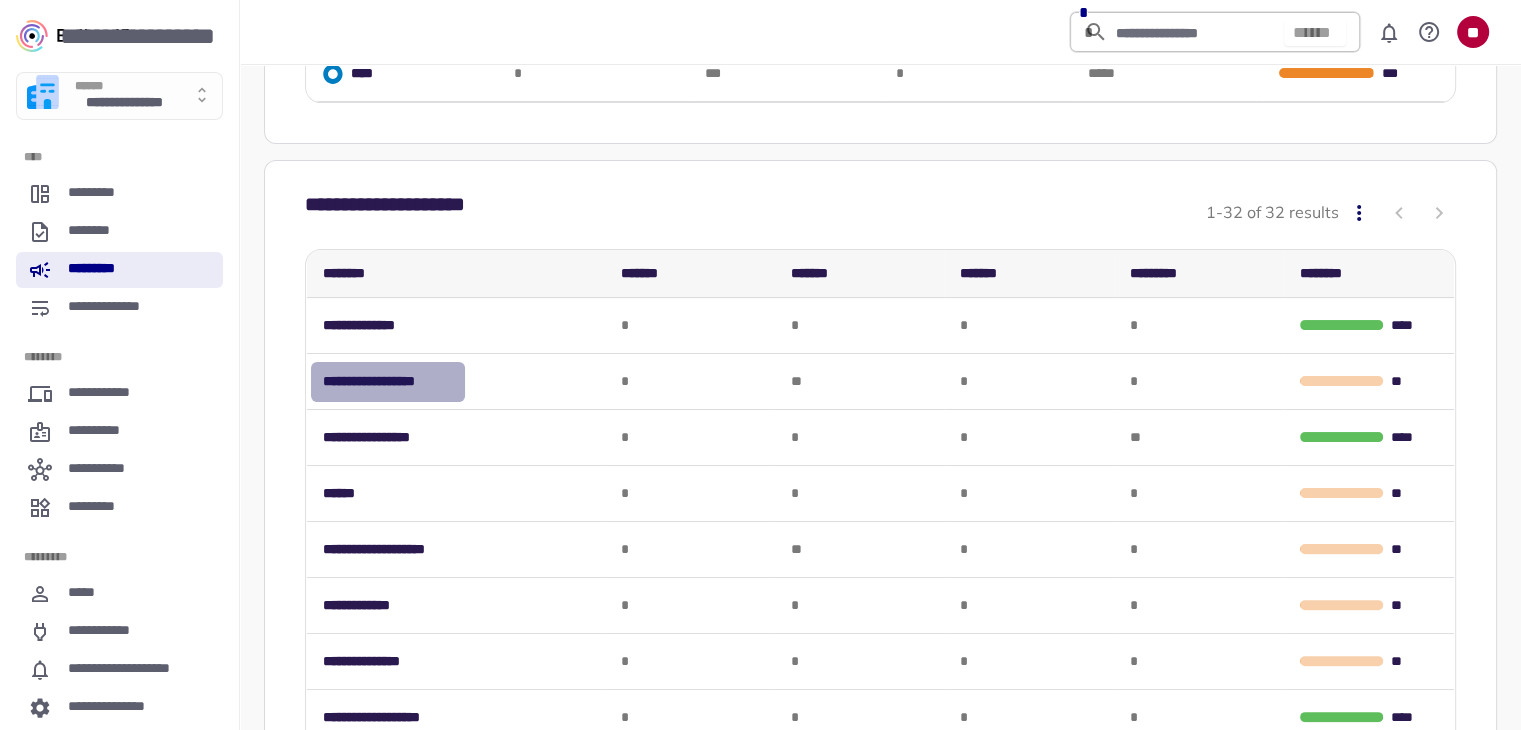 click on "**********" at bounding box center (388, 381) 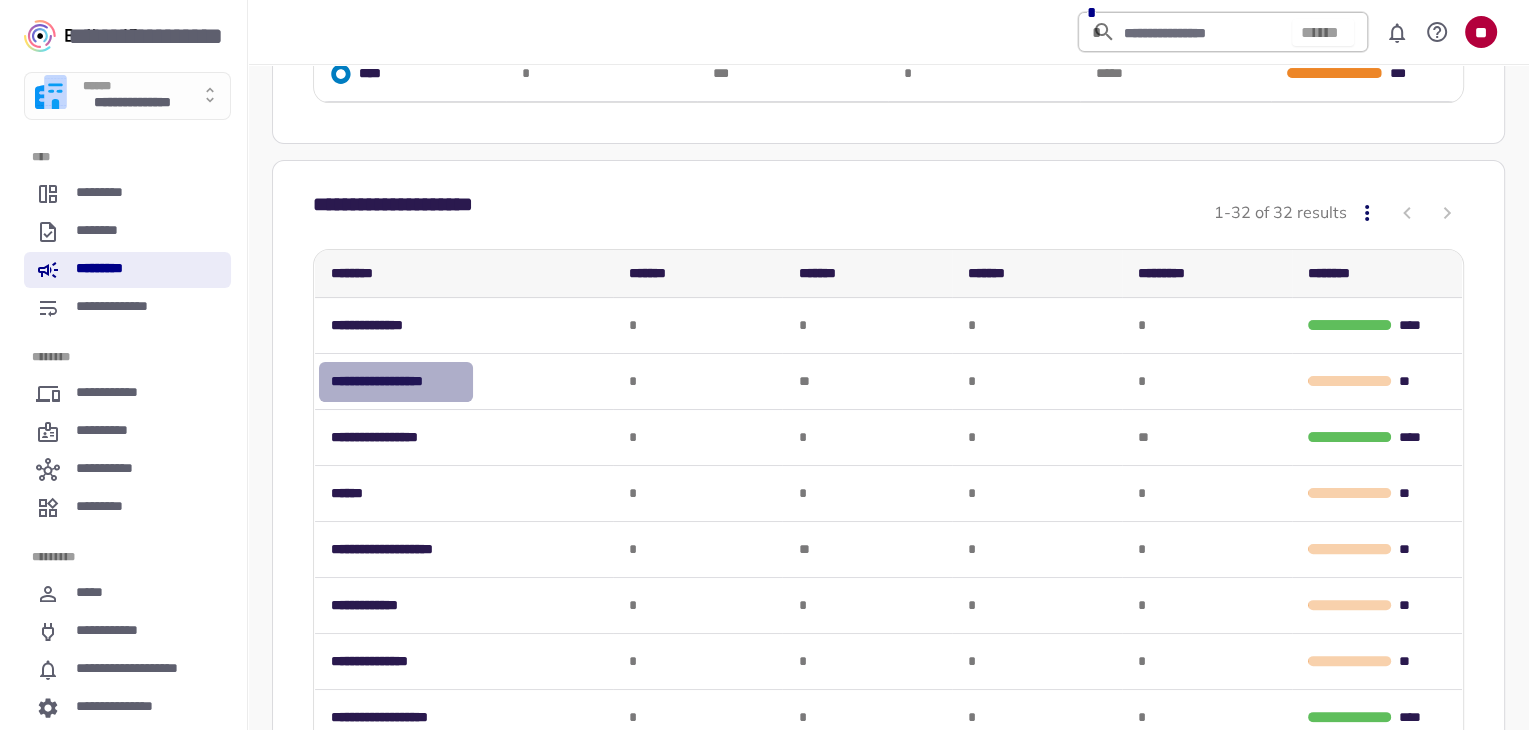 scroll, scrollTop: 0, scrollLeft: 0, axis: both 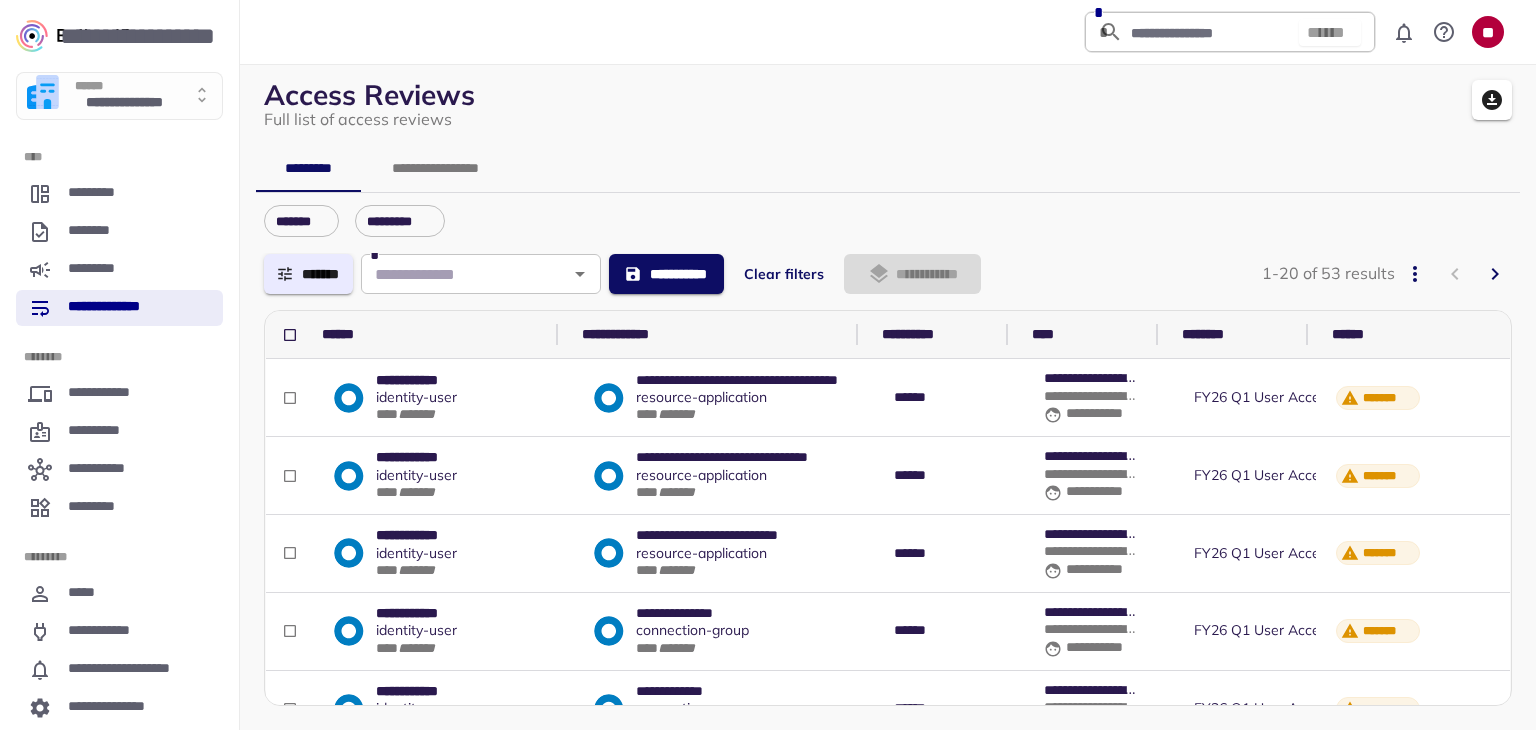 click on "**********" at bounding box center [888, 168] 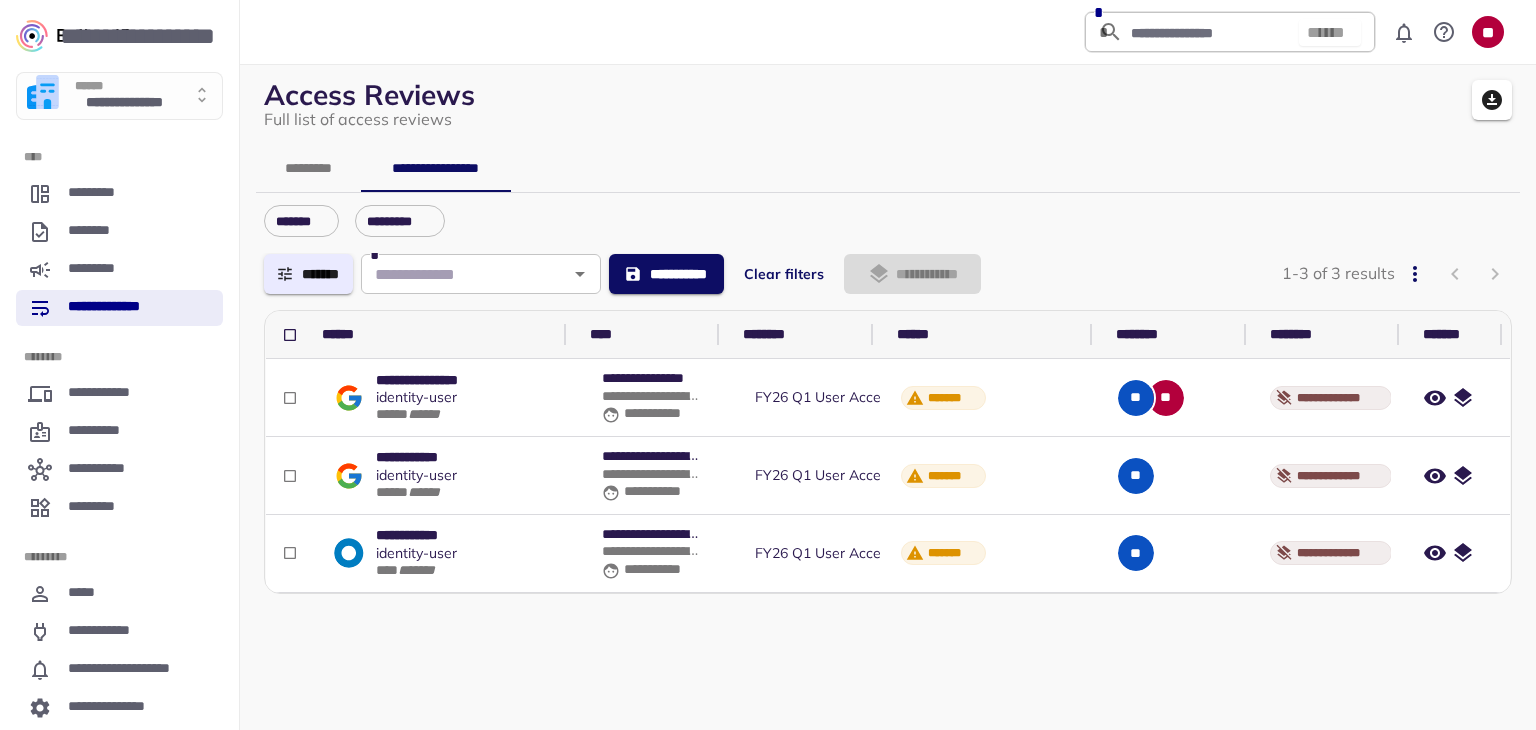 click 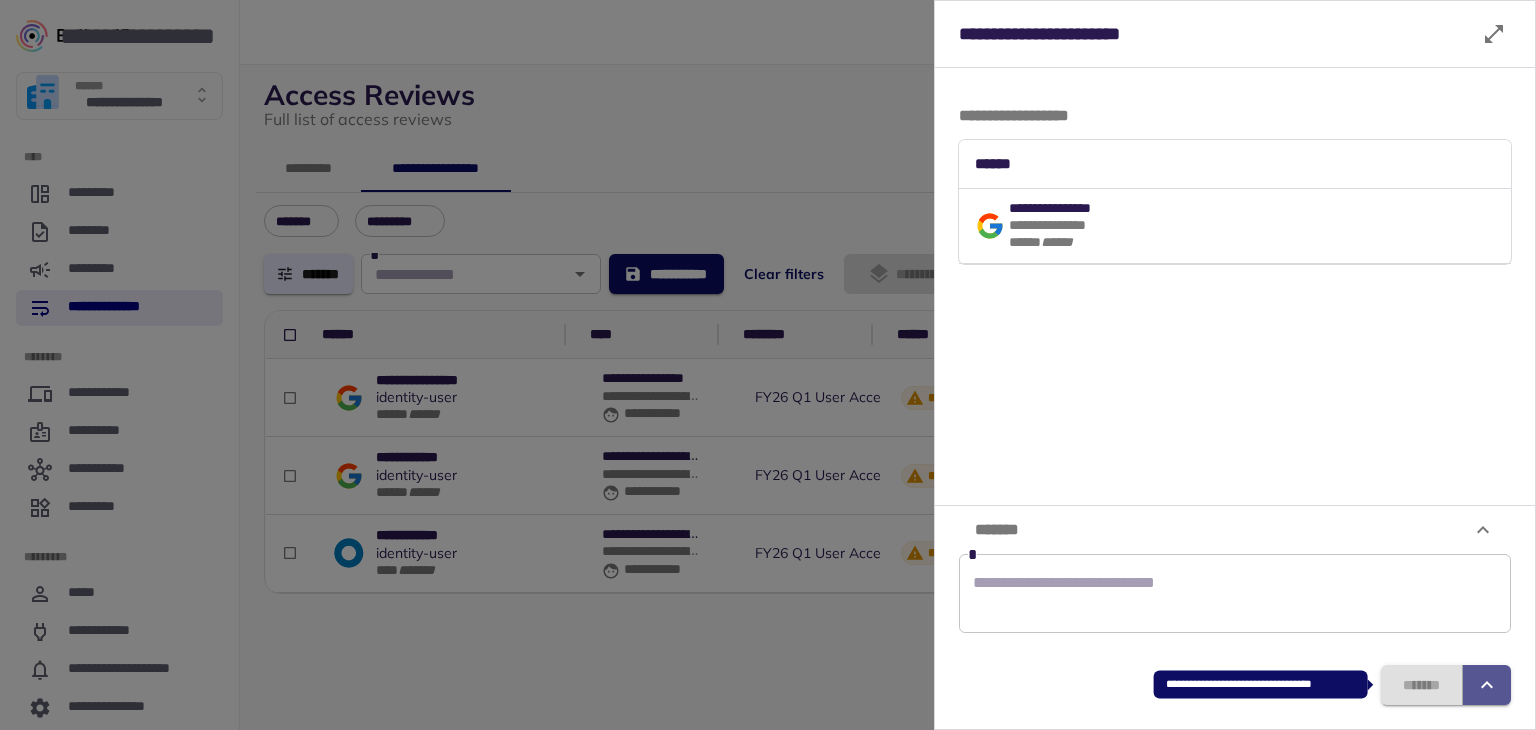 click 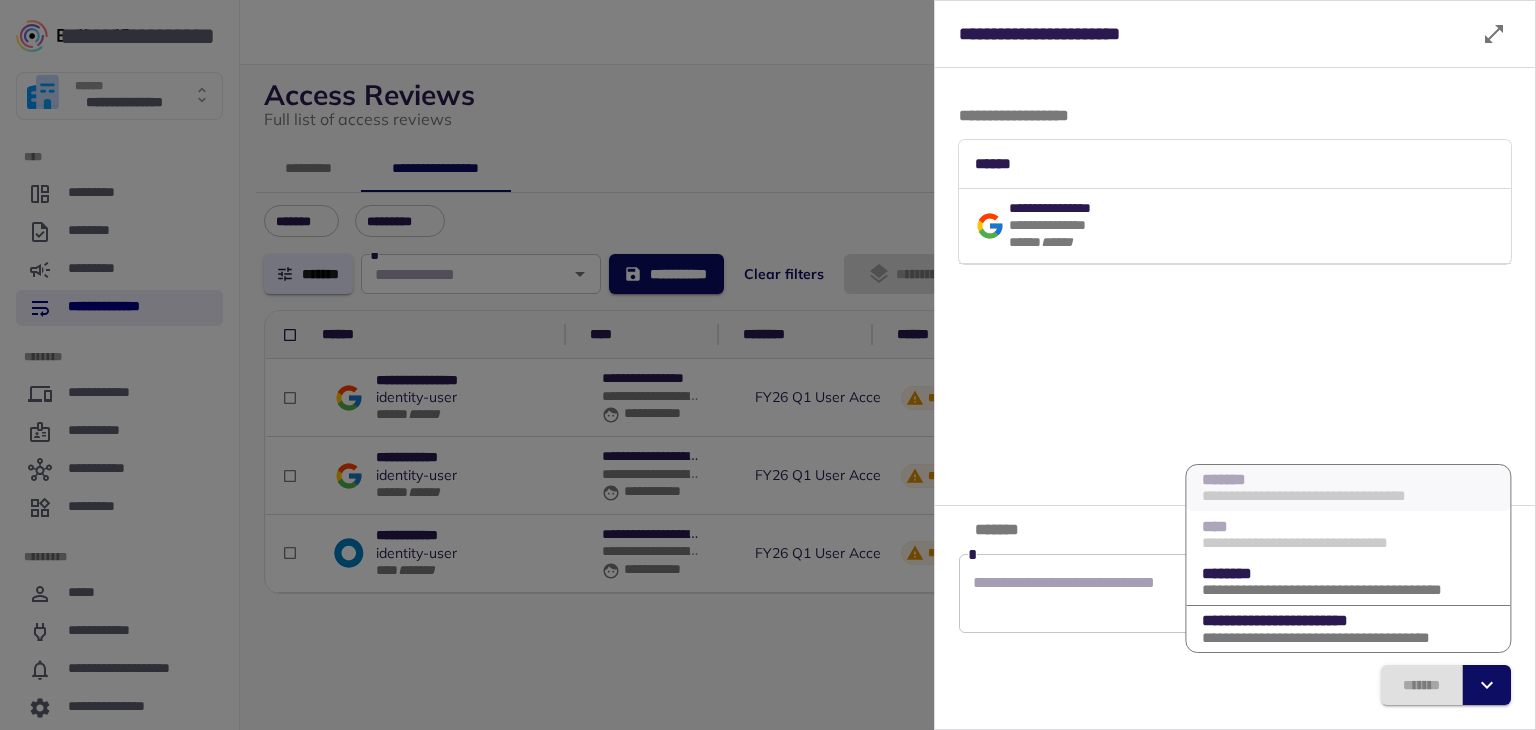 click at bounding box center [768, 365] 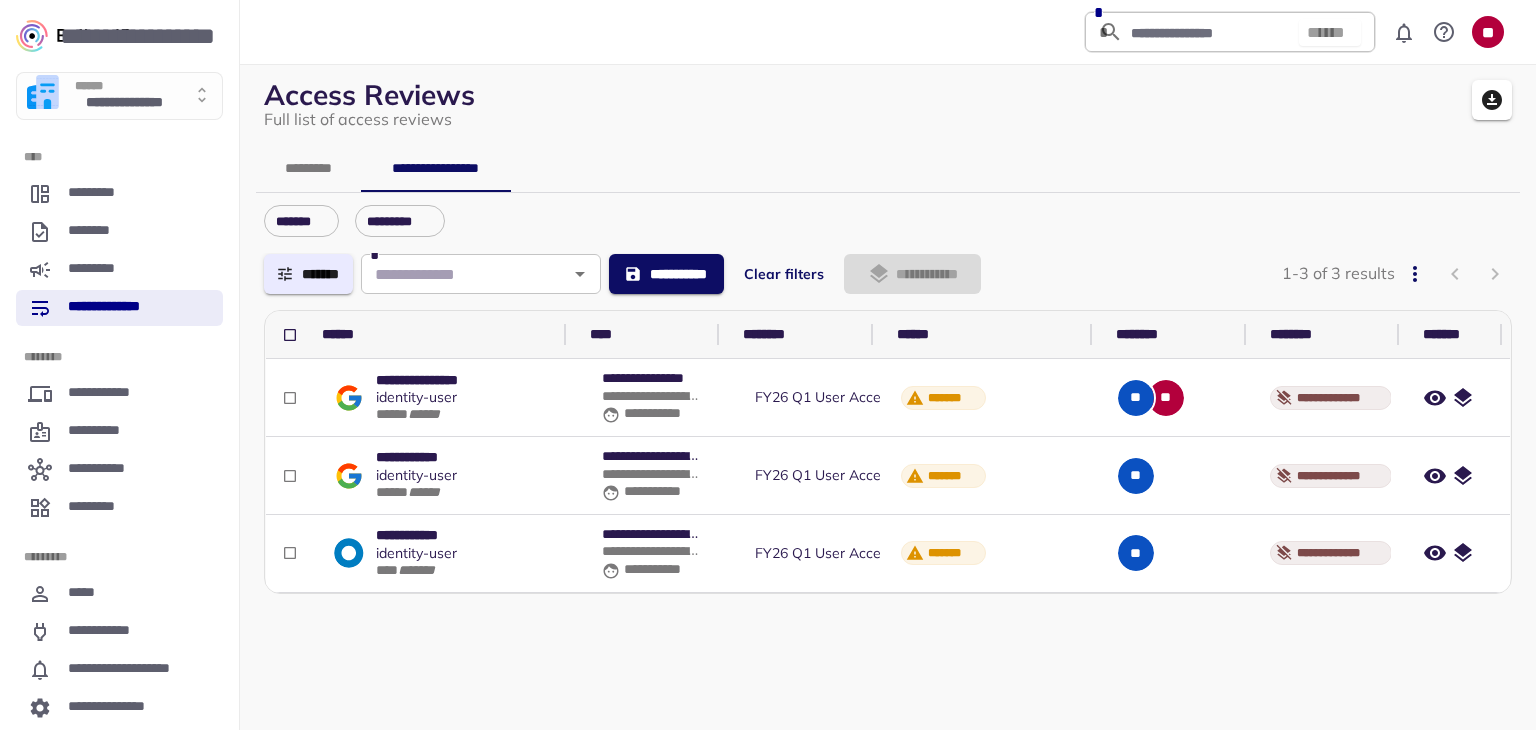 click on "**********" at bounding box center (888, 393) 